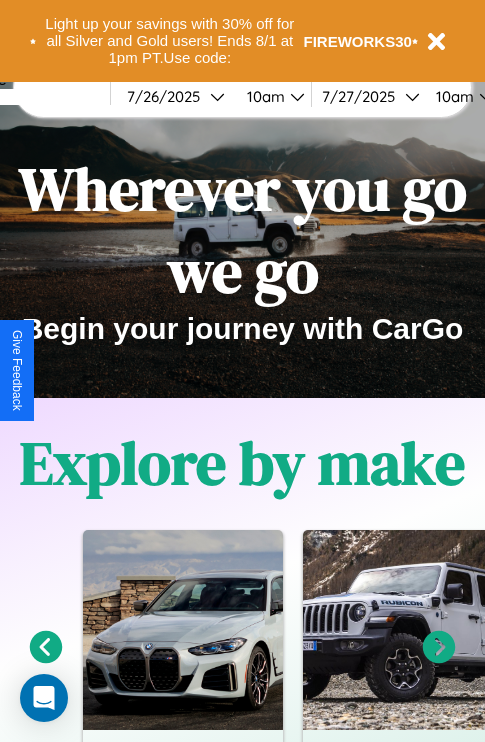 scroll, scrollTop: 308, scrollLeft: 0, axis: vertical 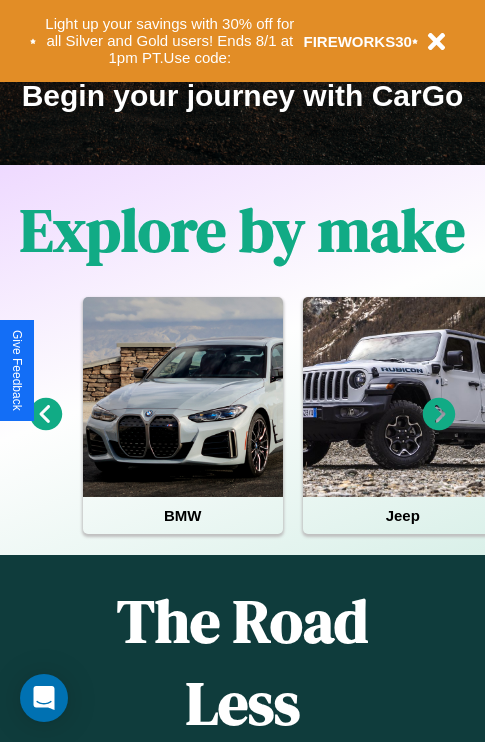 click 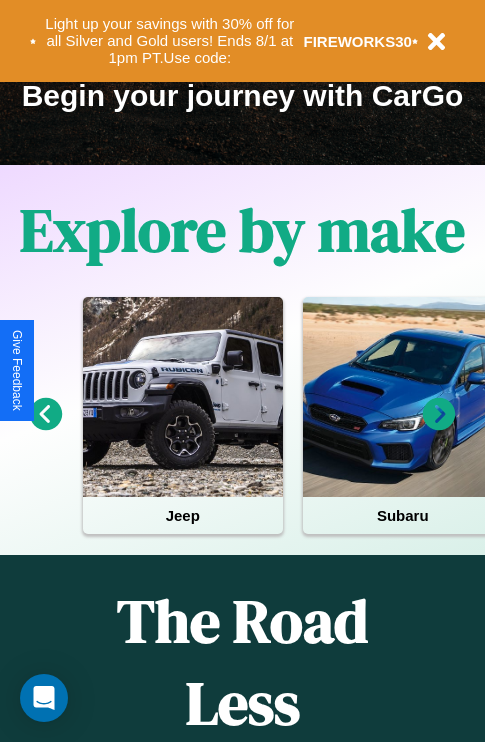 click 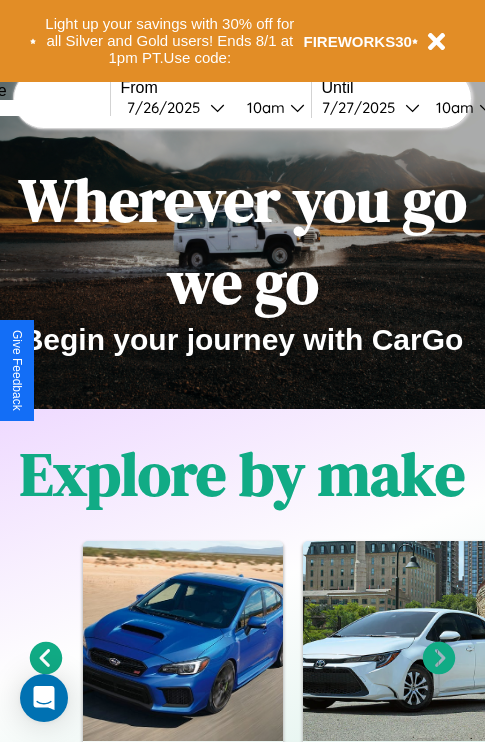 scroll, scrollTop: 0, scrollLeft: 0, axis: both 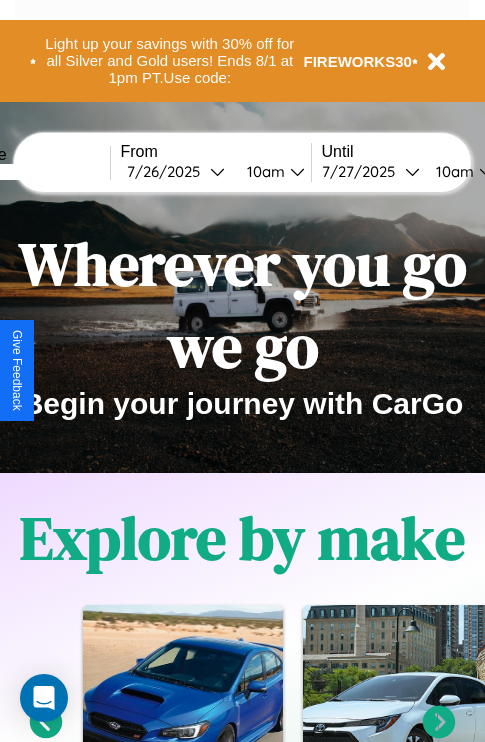 click at bounding box center (35, 172) 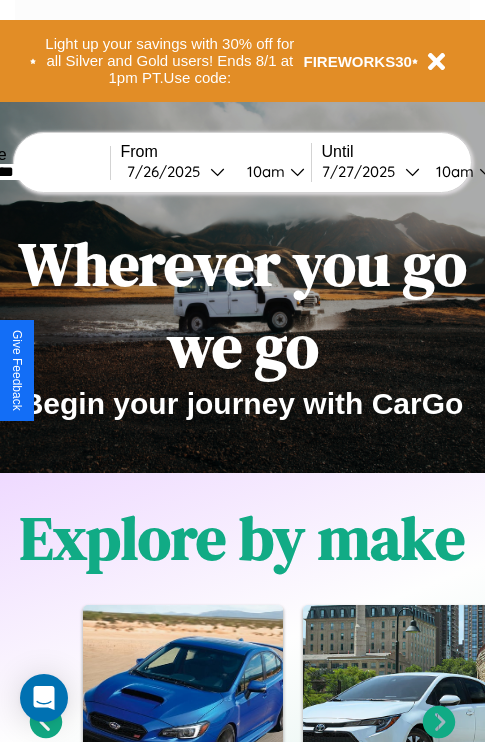 type on "*********" 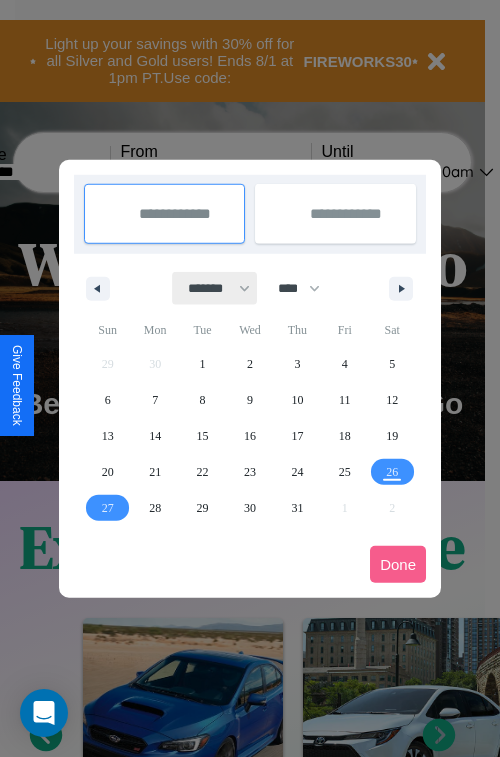 click on "******* ******** ***** ***** *** **** **** ****** ********* ******* ******** ********" at bounding box center [215, 288] 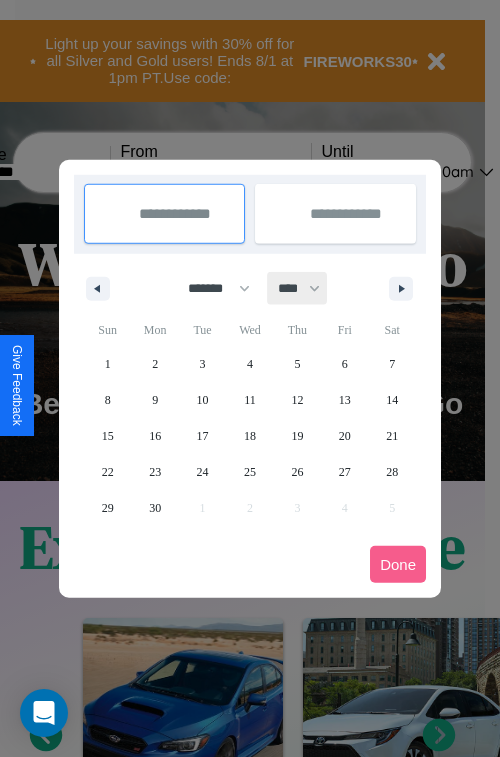 click on "**** **** **** **** **** **** **** **** **** **** **** **** **** **** **** **** **** **** **** **** **** **** **** **** **** **** **** **** **** **** **** **** **** **** **** **** **** **** **** **** **** **** **** **** **** **** **** **** **** **** **** **** **** **** **** **** **** **** **** **** **** **** **** **** **** **** **** **** **** **** **** **** **** **** **** **** **** **** **** **** **** **** **** **** **** **** **** **** **** **** **** **** **** **** **** **** **** **** **** **** **** **** **** **** **** **** **** **** **** **** **** **** **** **** **** **** **** **** **** **** ****" at bounding box center (298, 288) 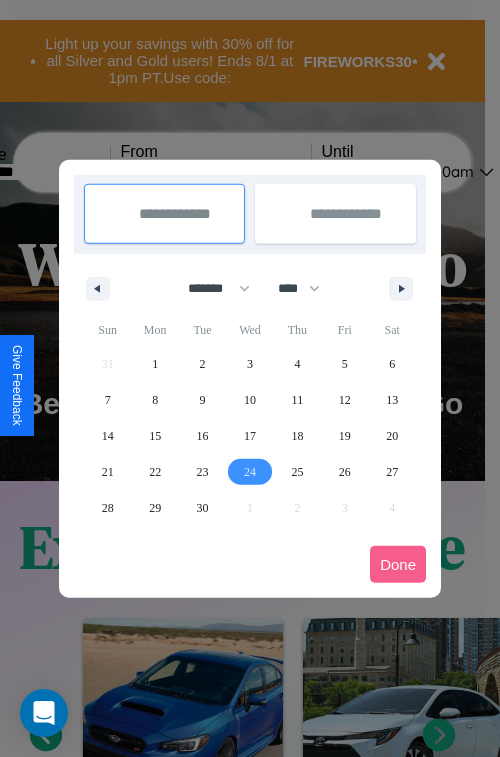 click on "24" at bounding box center [250, 472] 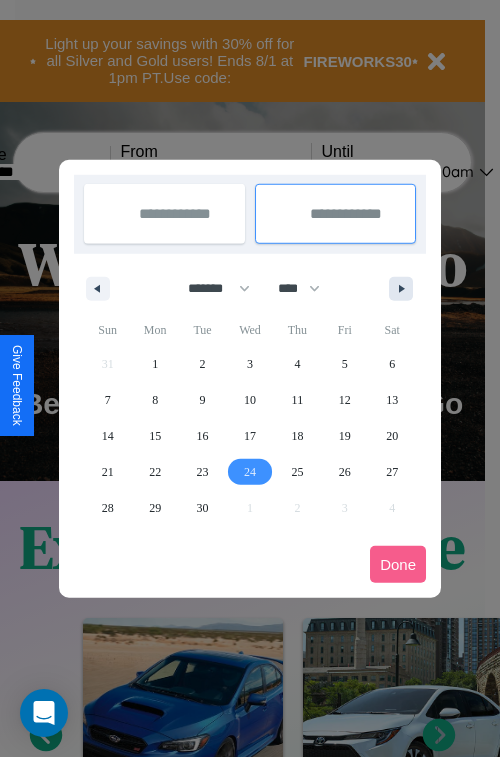 click at bounding box center (405, 289) 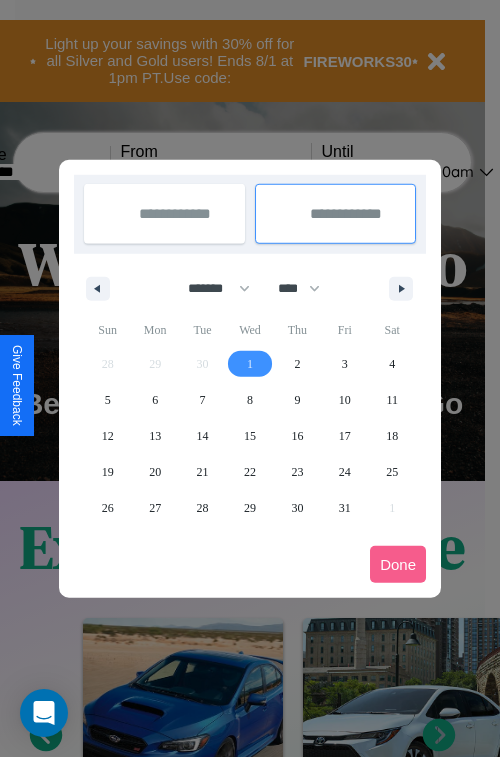 click on "1" at bounding box center (250, 364) 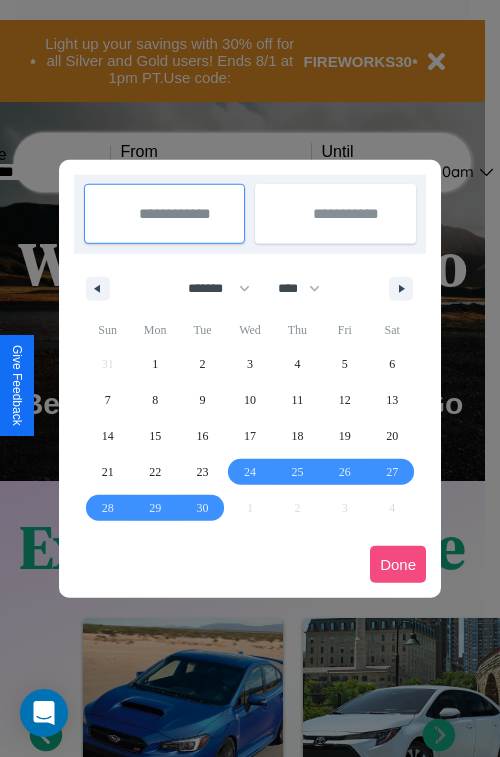 click on "Done" at bounding box center [398, 564] 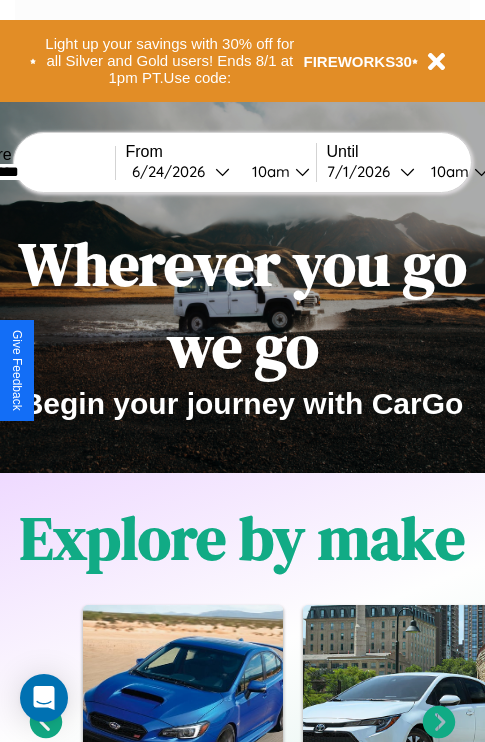 scroll, scrollTop: 0, scrollLeft: 71, axis: horizontal 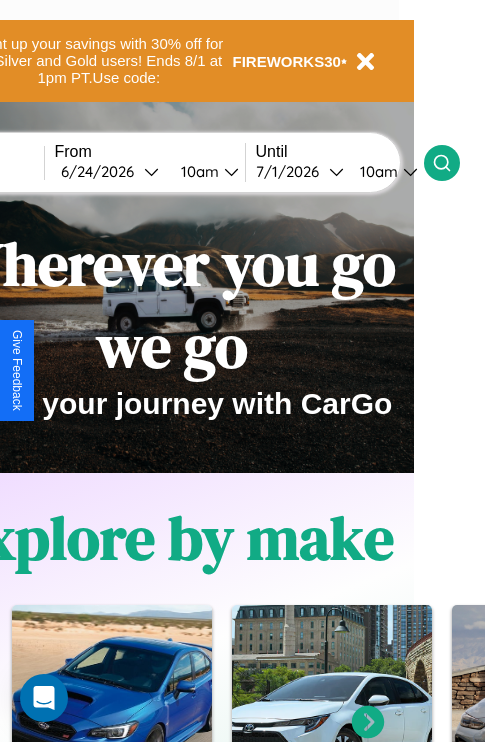 click 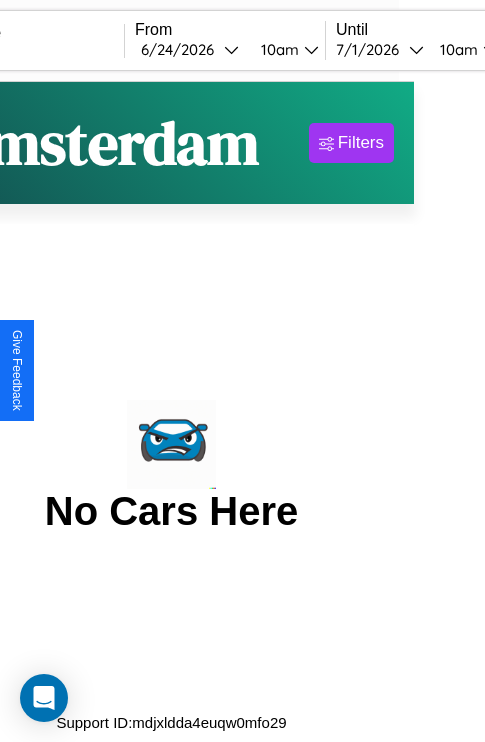 scroll, scrollTop: 0, scrollLeft: 0, axis: both 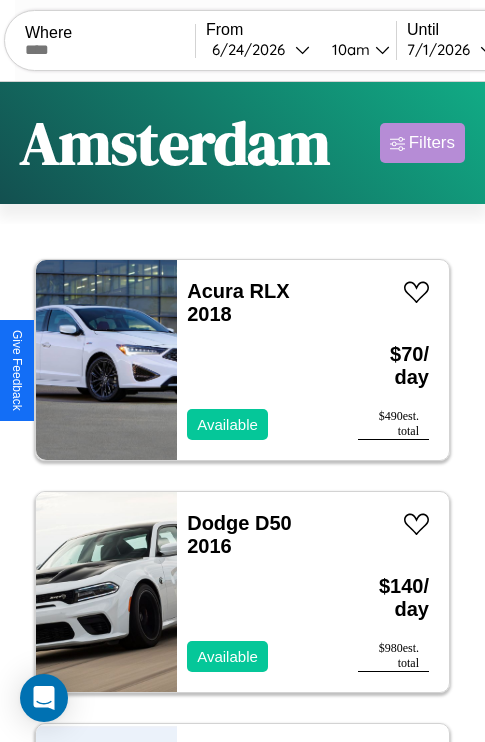 click on "Filters" at bounding box center (432, 143) 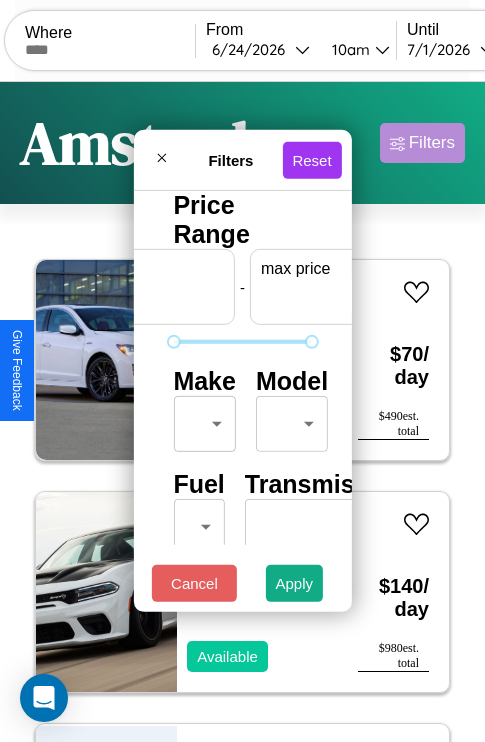 scroll, scrollTop: 0, scrollLeft: 124, axis: horizontal 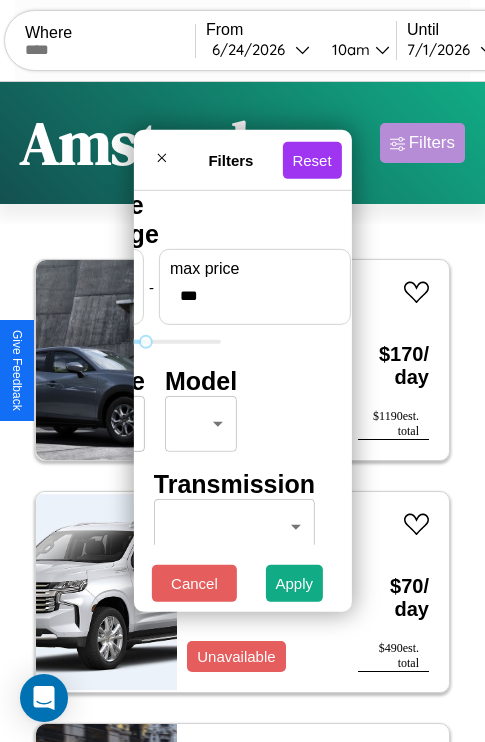 type on "***" 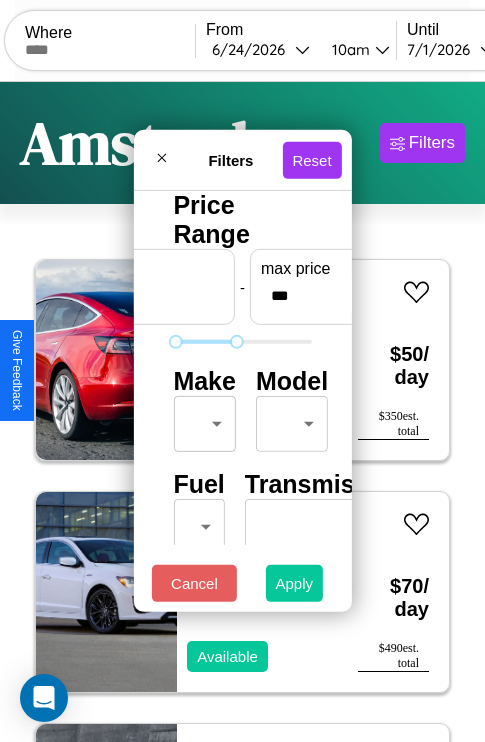 type on "**" 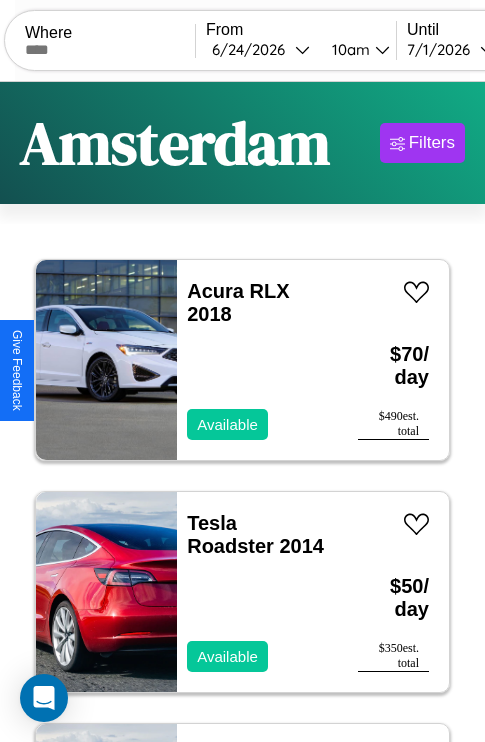 scroll, scrollTop: 79, scrollLeft: 0, axis: vertical 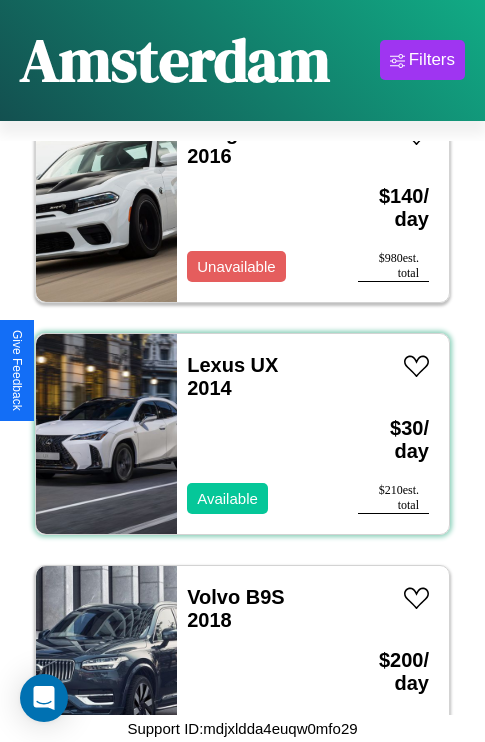 click on "Lexus   UX   2014 Available" at bounding box center [257, 434] 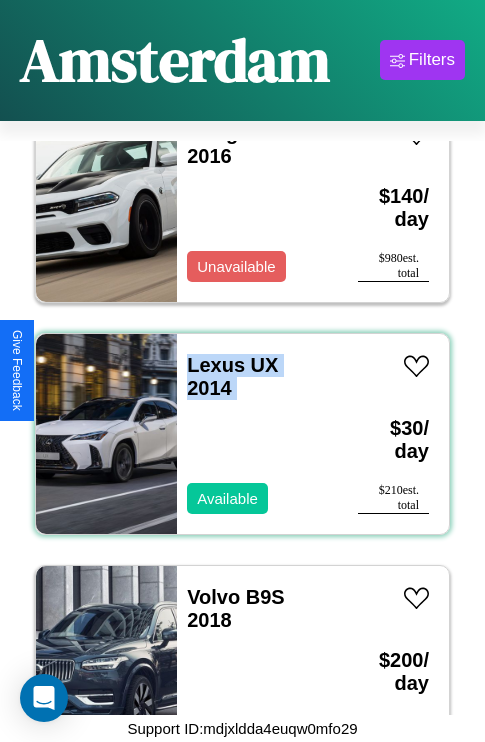 click on "Lexus   UX   2014 Available" at bounding box center (257, 434) 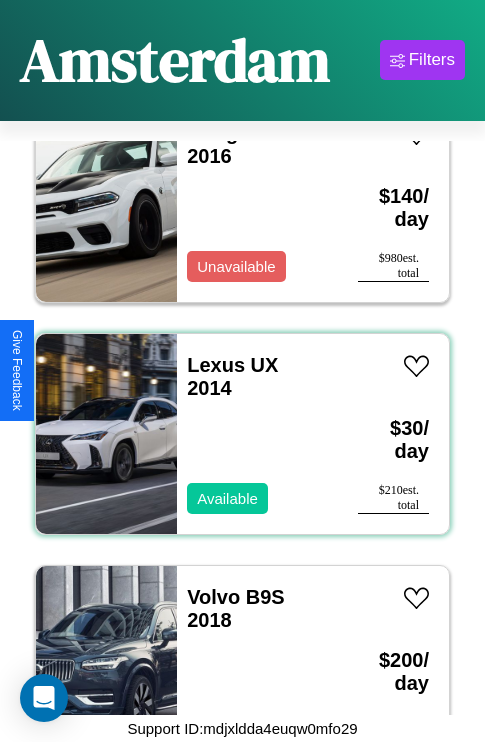 click on "Lexus   UX   2014 Available" at bounding box center [257, 434] 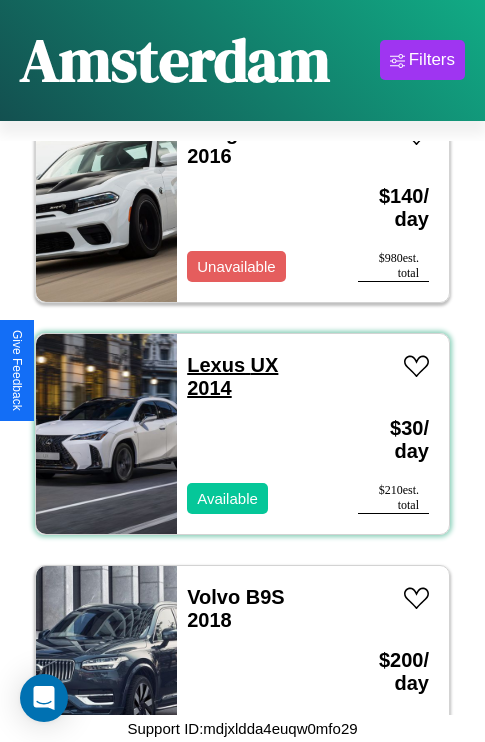 click on "Lexus   UX   2014" at bounding box center [232, 376] 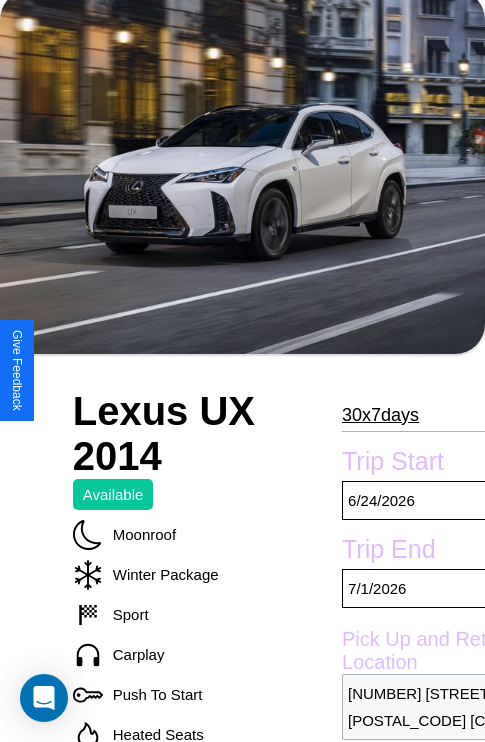 scroll, scrollTop: 135, scrollLeft: 0, axis: vertical 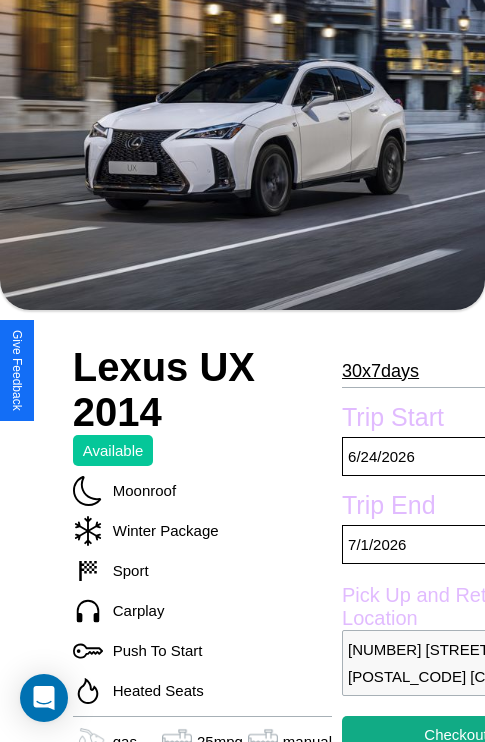 click on "30  x  7  days" at bounding box center [380, 371] 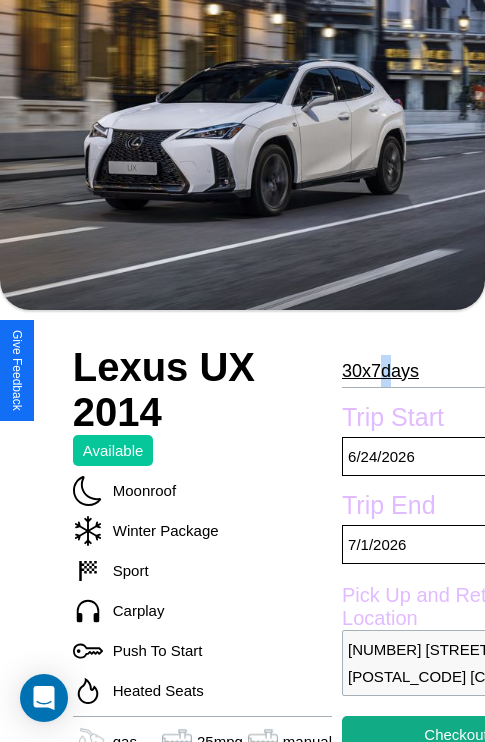 click on "30  x  7  days" at bounding box center (380, 371) 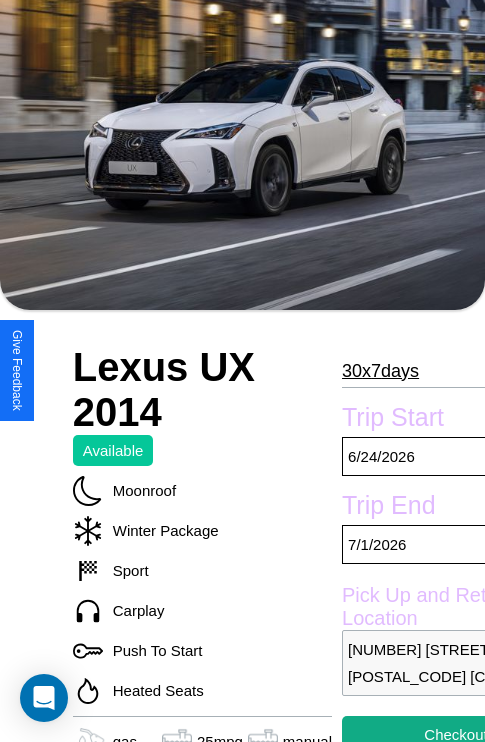 click on "30  x  7  days" at bounding box center [380, 371] 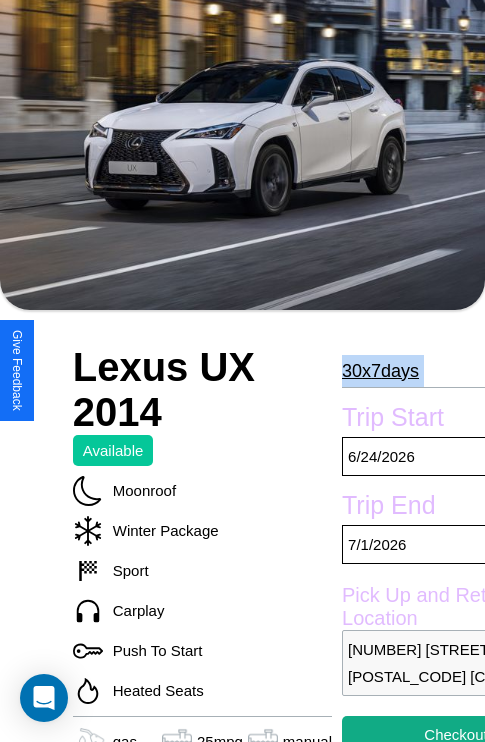 click on "30  x  7  days" at bounding box center (380, 371) 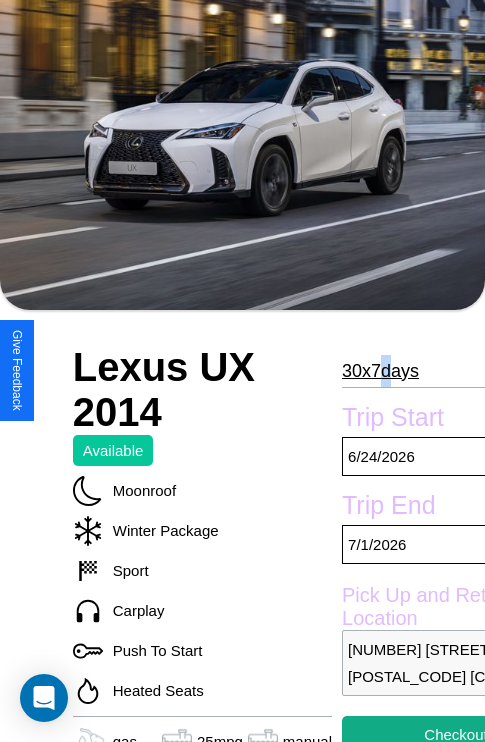click on "30  x  7  days" at bounding box center [380, 371] 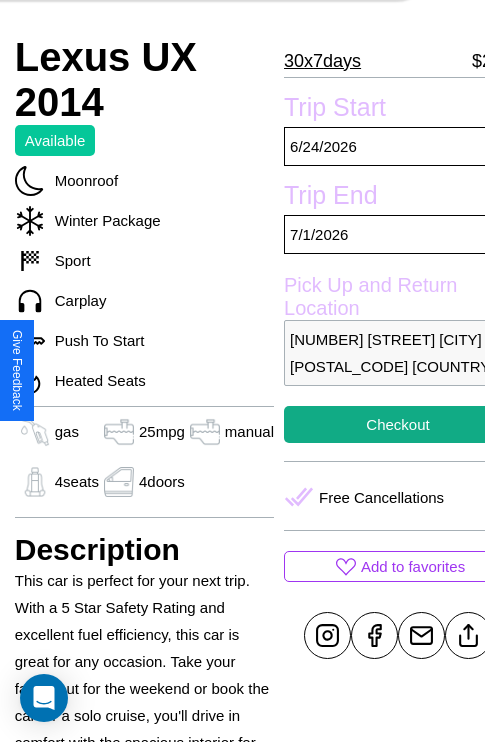 scroll, scrollTop: 499, scrollLeft: 68, axis: both 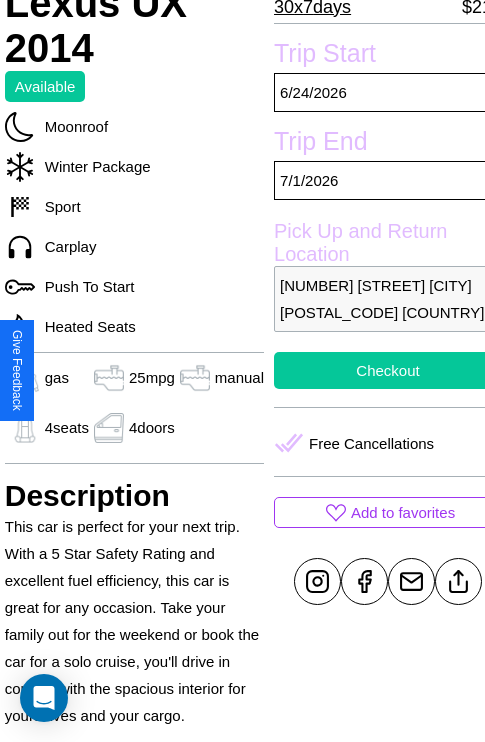 click on "Checkout" at bounding box center (388, 370) 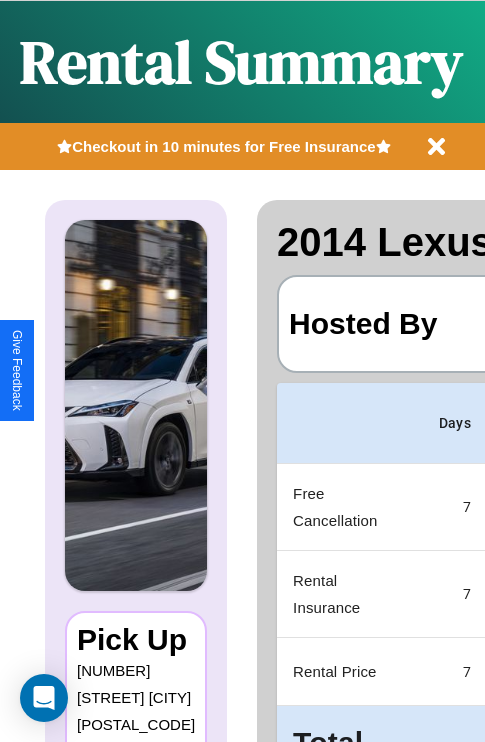 scroll, scrollTop: 0, scrollLeft: 389, axis: horizontal 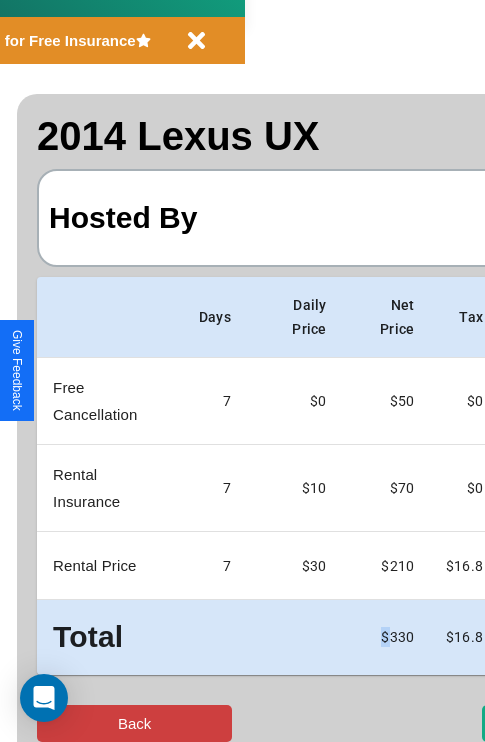 click on "Back" at bounding box center (134, 723) 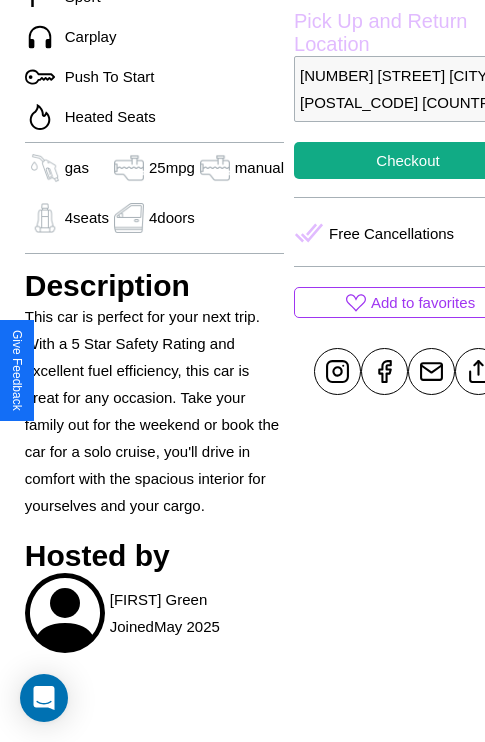 scroll, scrollTop: 710, scrollLeft: 48, axis: both 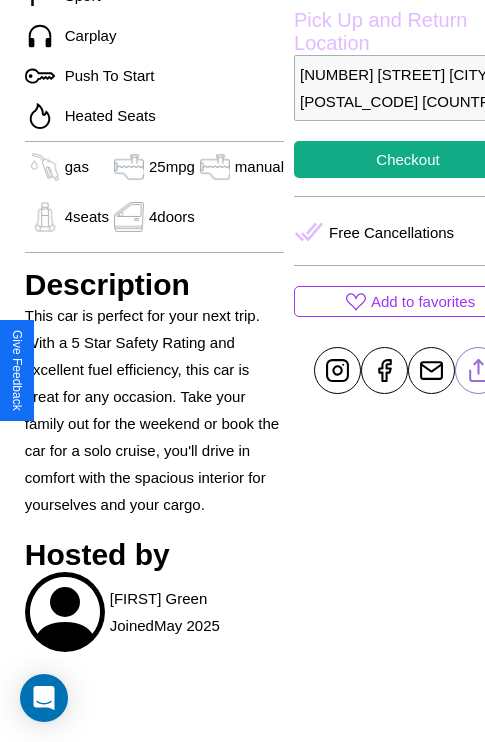 click 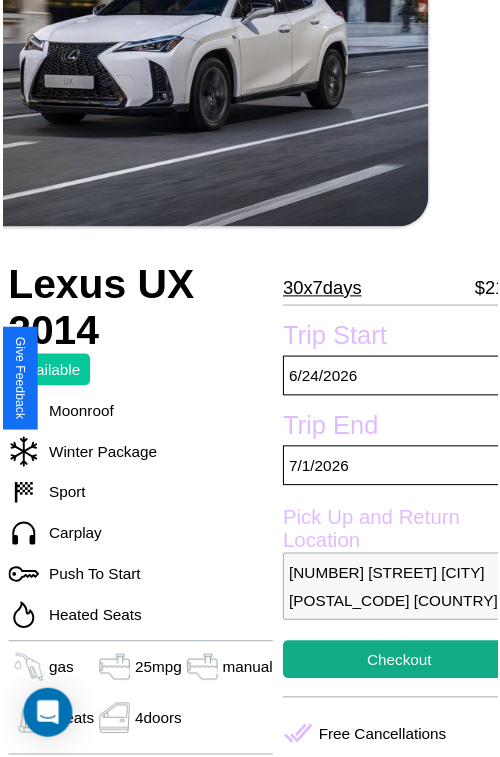 scroll, scrollTop: 221, scrollLeft: 68, axis: both 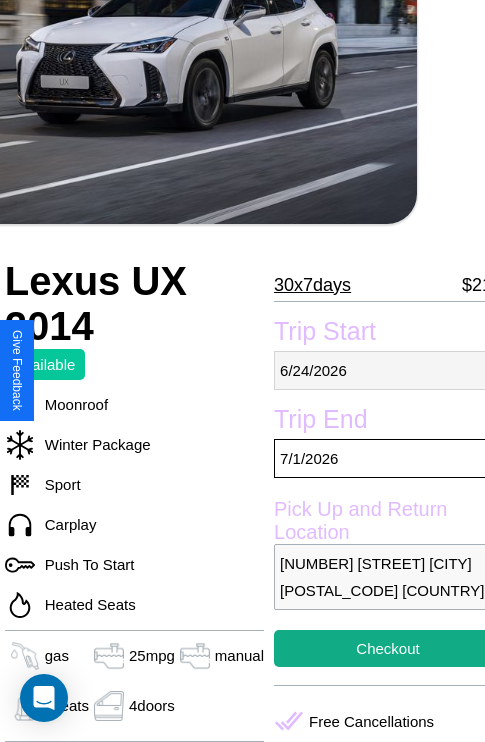 click on "[DATE]" at bounding box center [388, 370] 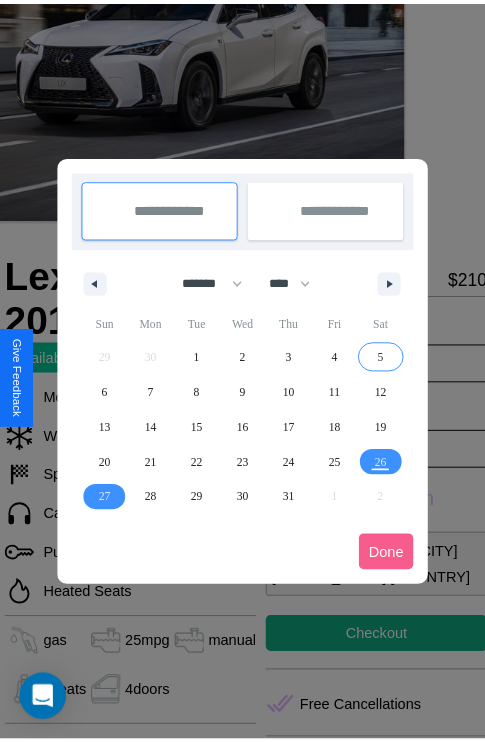 scroll, scrollTop: 0, scrollLeft: 68, axis: horizontal 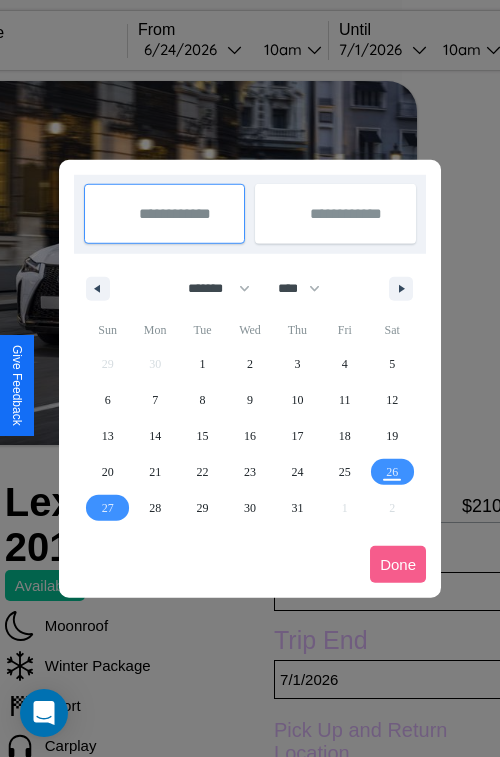 click at bounding box center [250, 378] 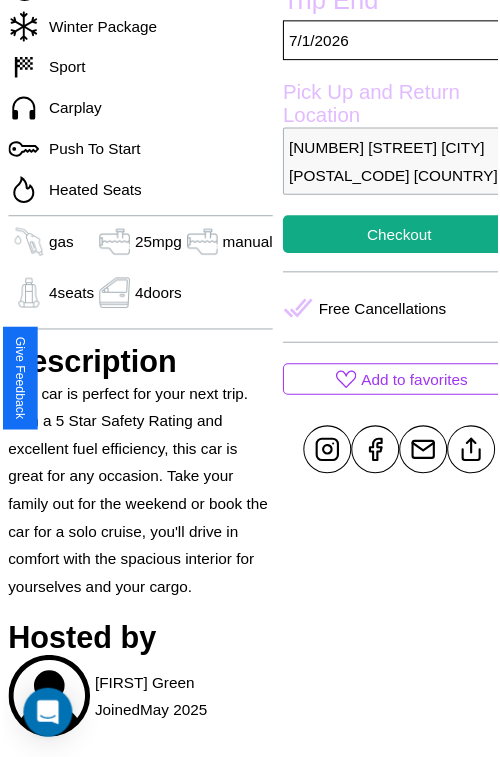 scroll, scrollTop: 641, scrollLeft: 68, axis: both 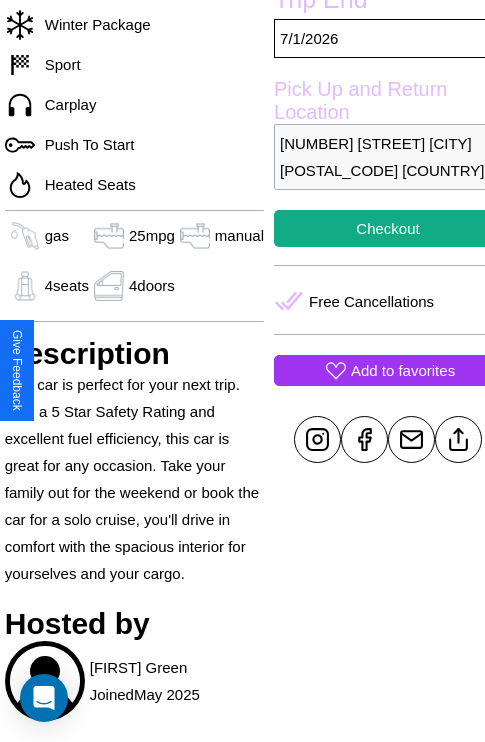 click on "Add to favorites" at bounding box center (403, 370) 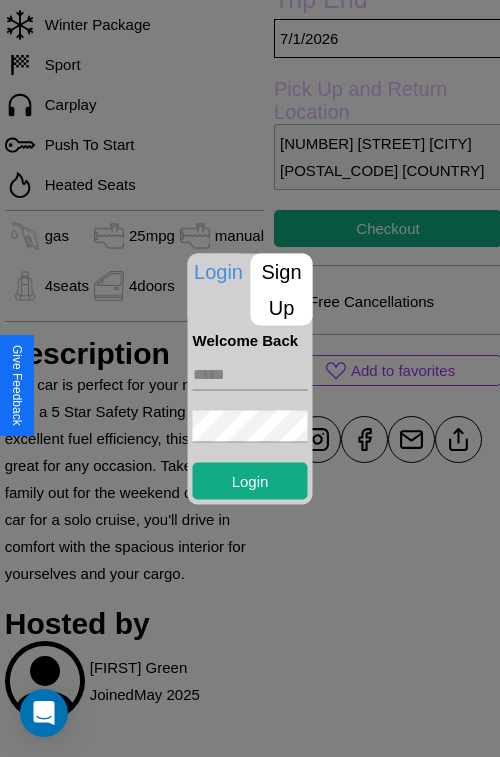 click on "Sign Up" at bounding box center (282, 289) 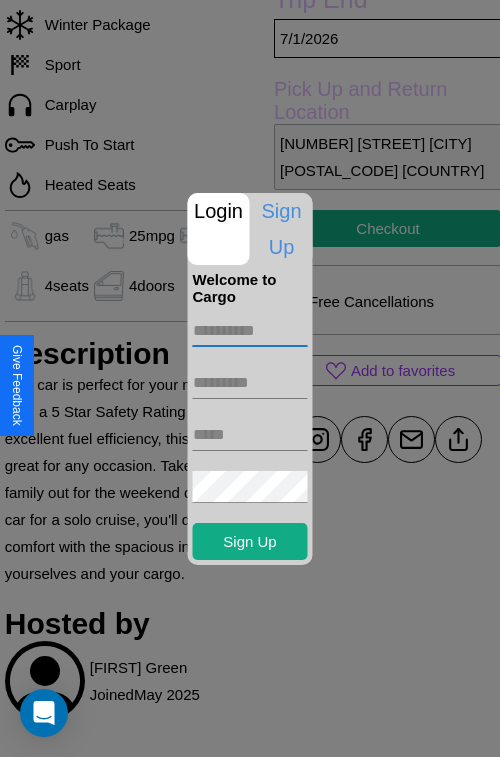 click at bounding box center [250, 331] 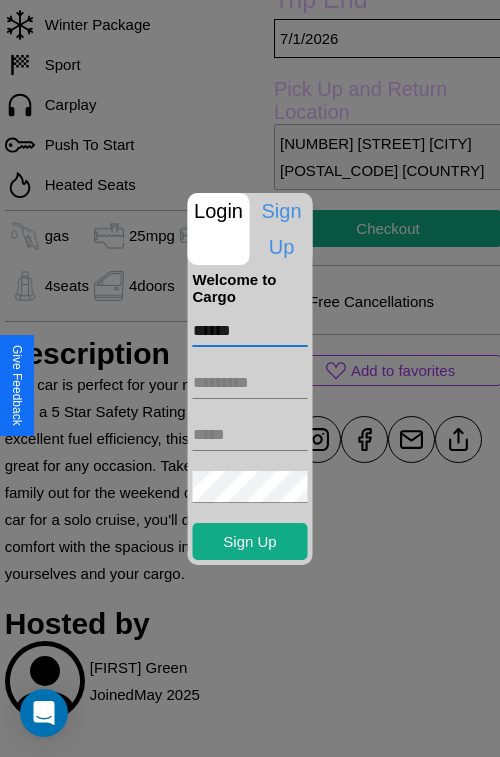 type on "******" 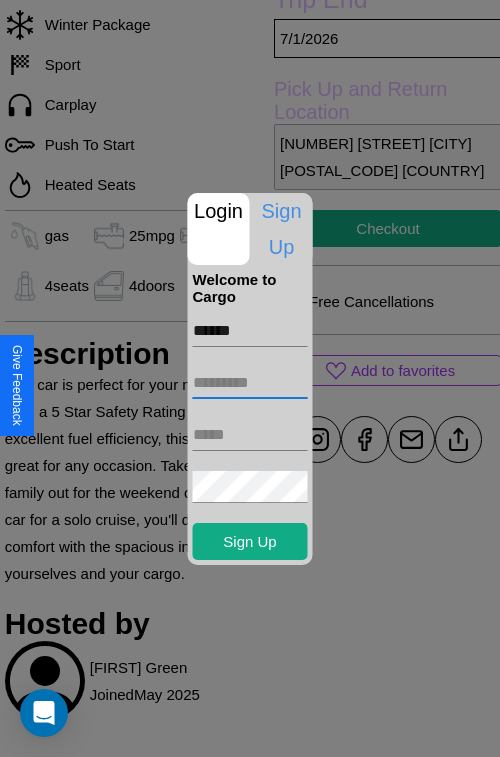 click at bounding box center (250, 383) 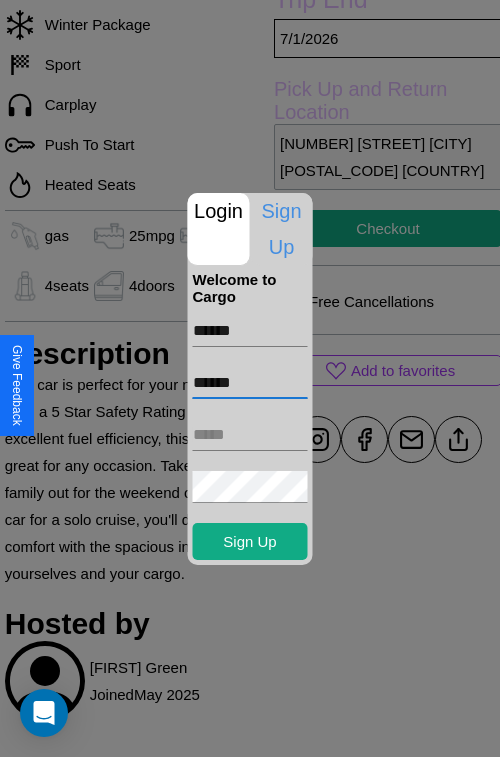 type on "******" 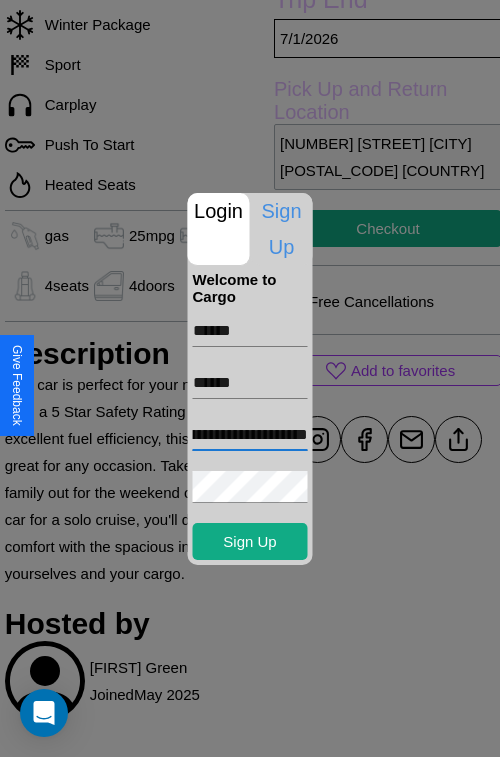scroll, scrollTop: 0, scrollLeft: 70, axis: horizontal 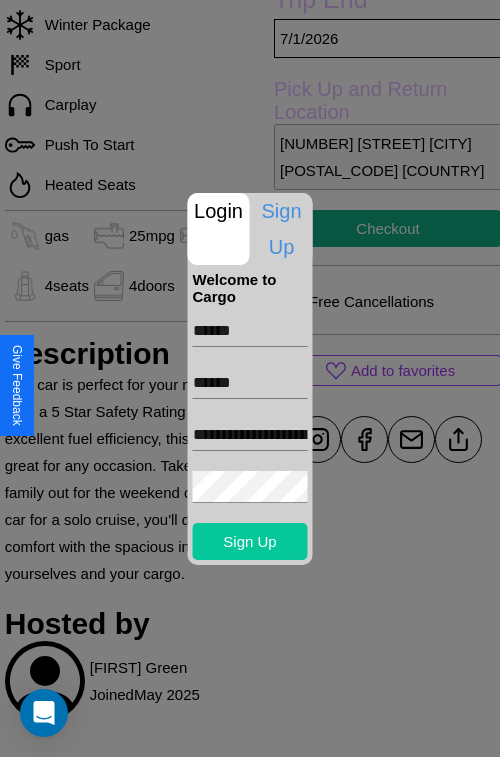 click on "Sign Up" at bounding box center [250, 541] 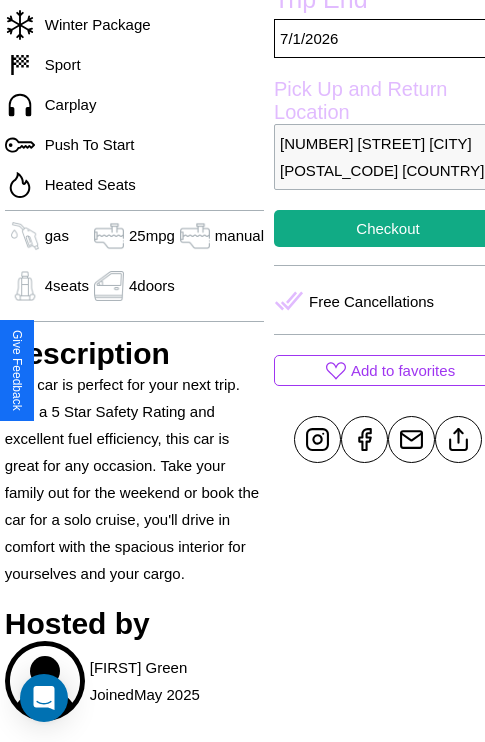 scroll, scrollTop: 641, scrollLeft: 68, axis: both 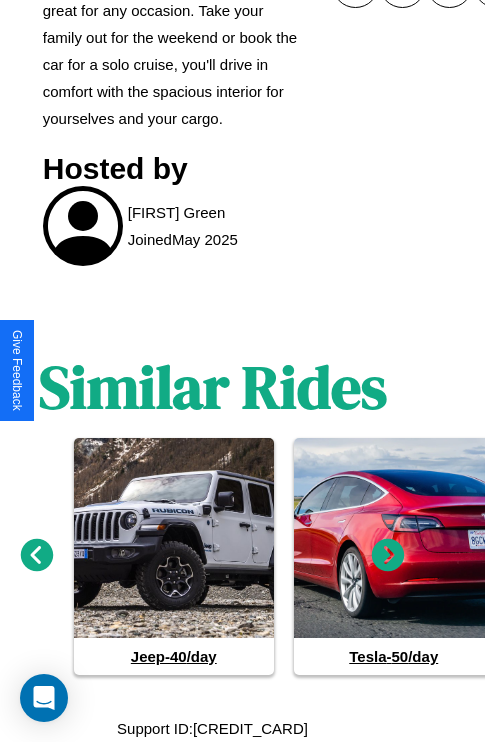 click 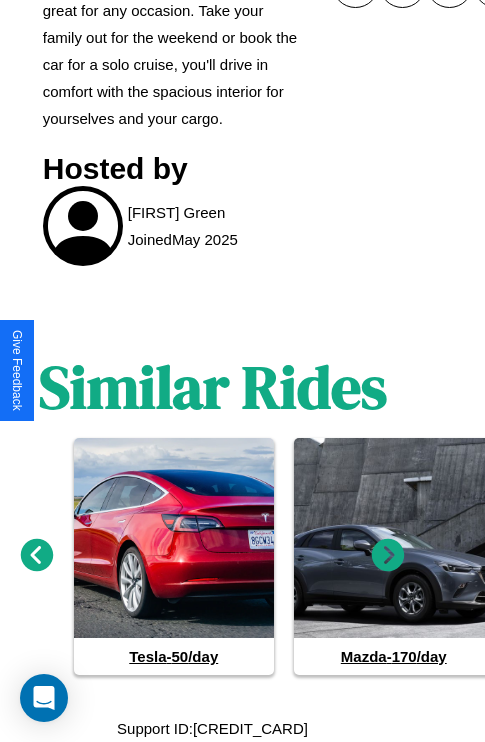 click 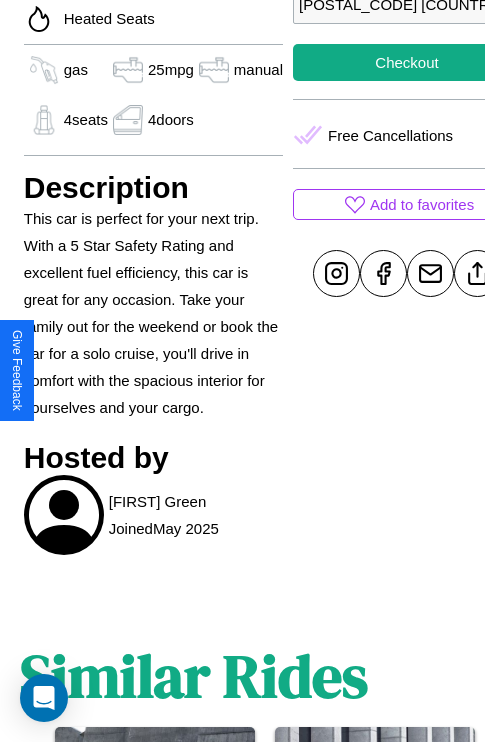 scroll, scrollTop: 499, scrollLeft: 68, axis: both 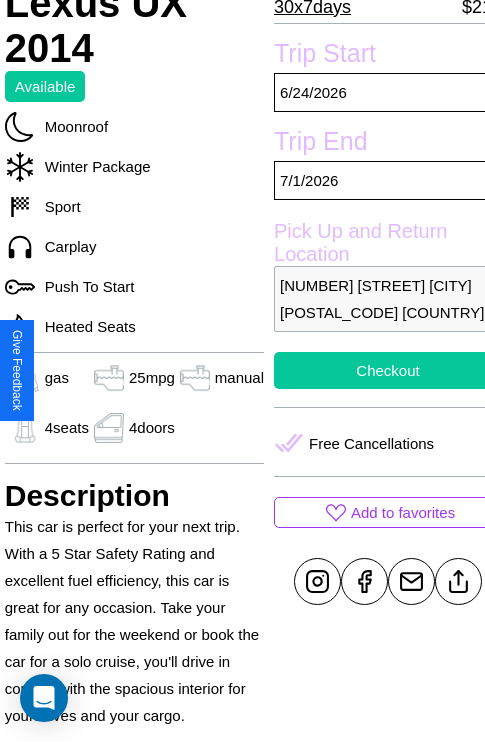 click on "Checkout" at bounding box center (388, 370) 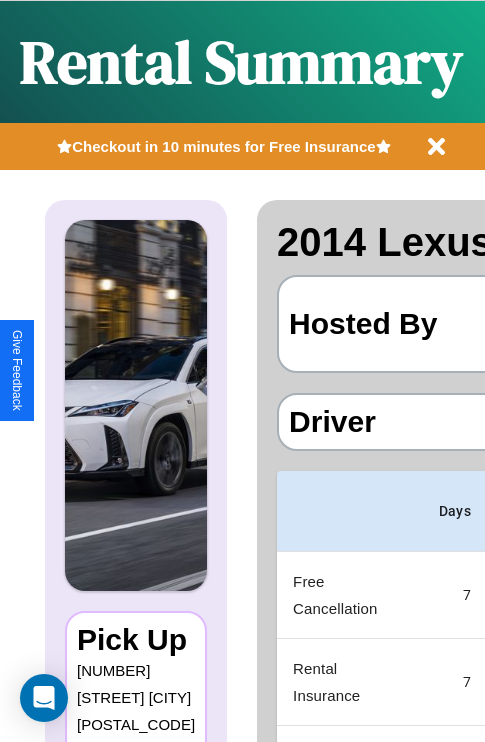 scroll, scrollTop: 0, scrollLeft: 389, axis: horizontal 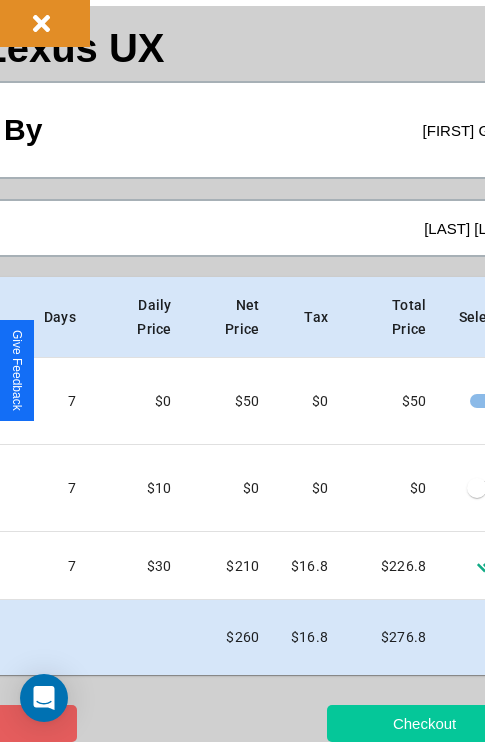 click on "Checkout" at bounding box center [424, 723] 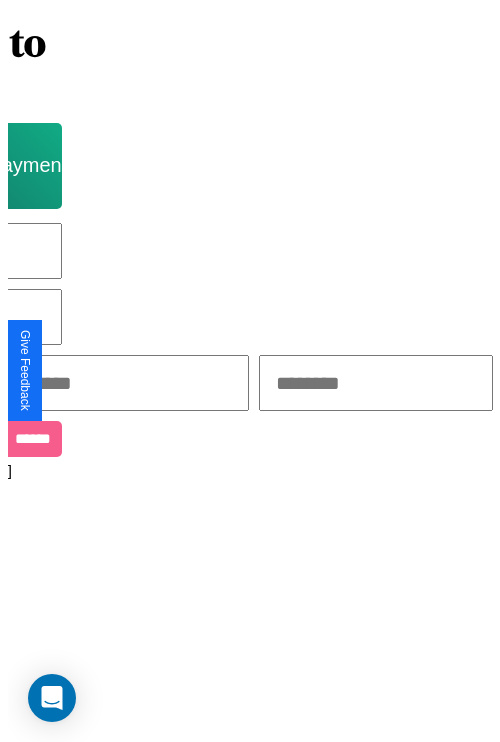 scroll, scrollTop: 0, scrollLeft: 0, axis: both 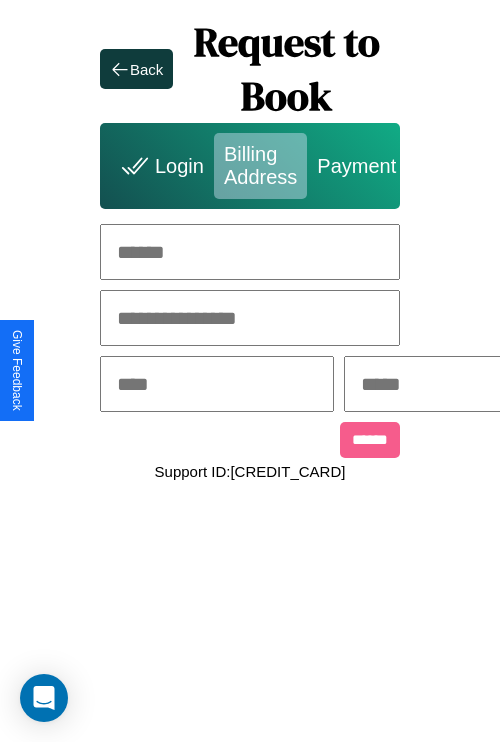 click at bounding box center (250, 252) 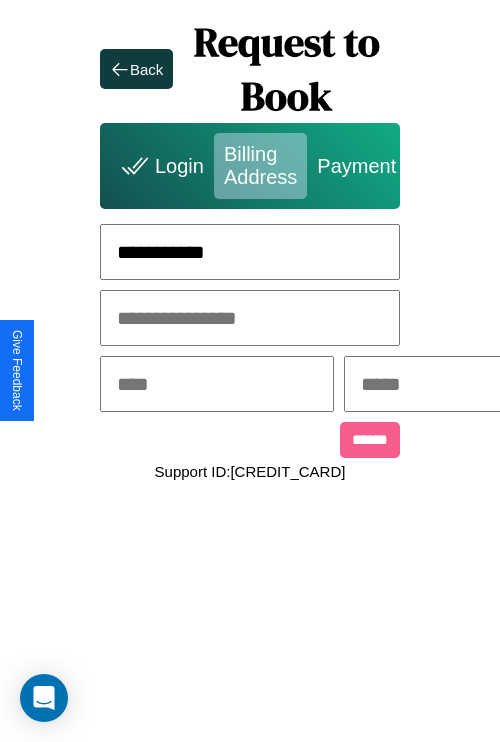 type on "**********" 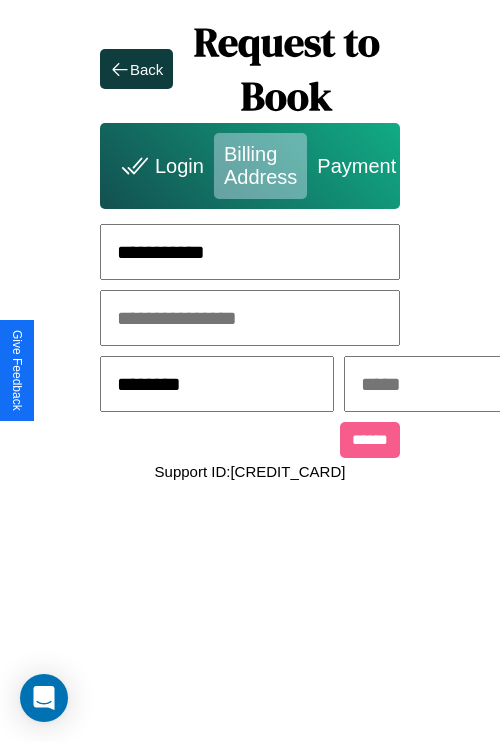 type on "********" 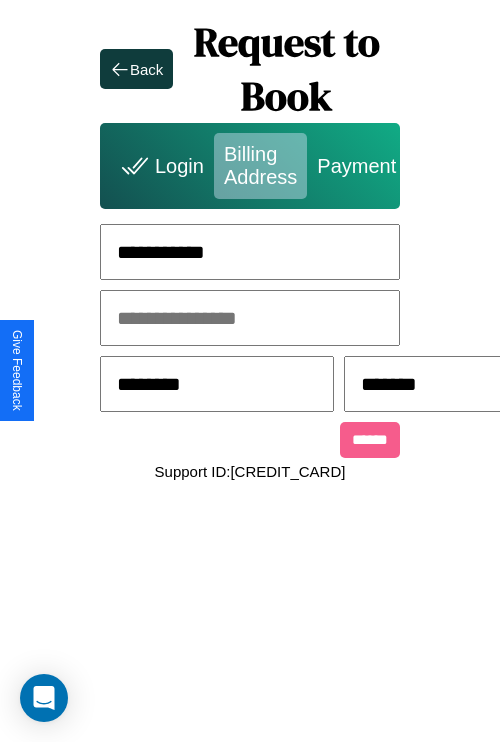 scroll, scrollTop: 0, scrollLeft: 517, axis: horizontal 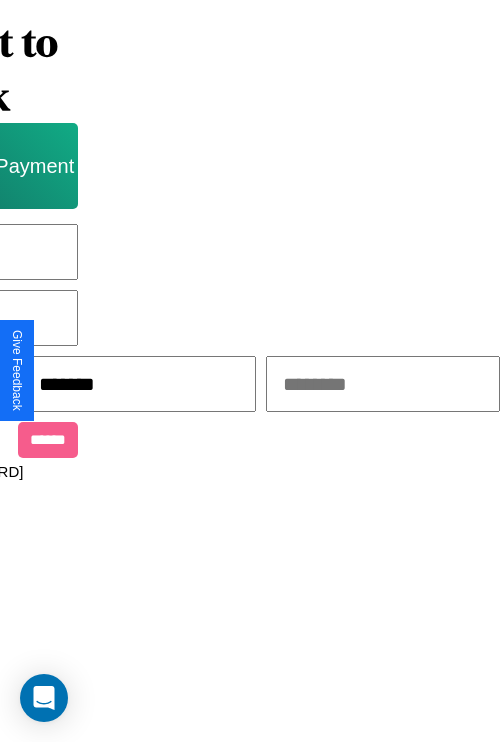 type on "*******" 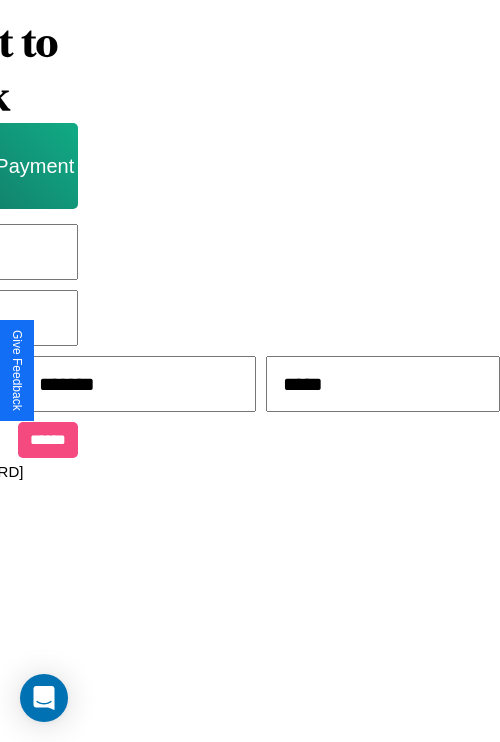 type on "*****" 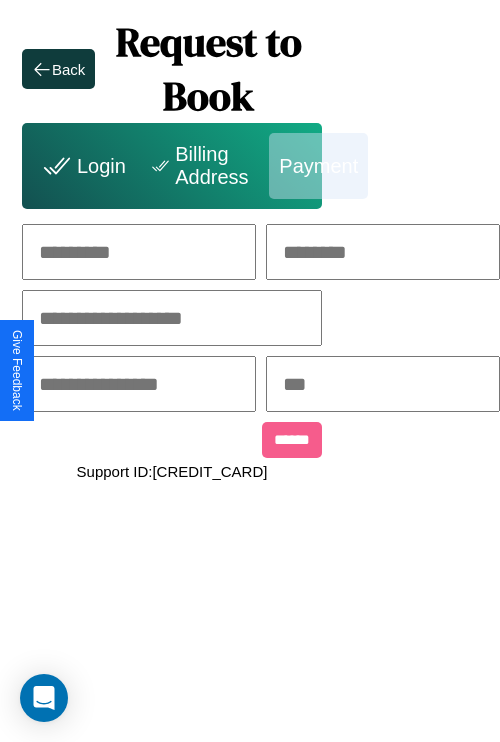 scroll, scrollTop: 0, scrollLeft: 208, axis: horizontal 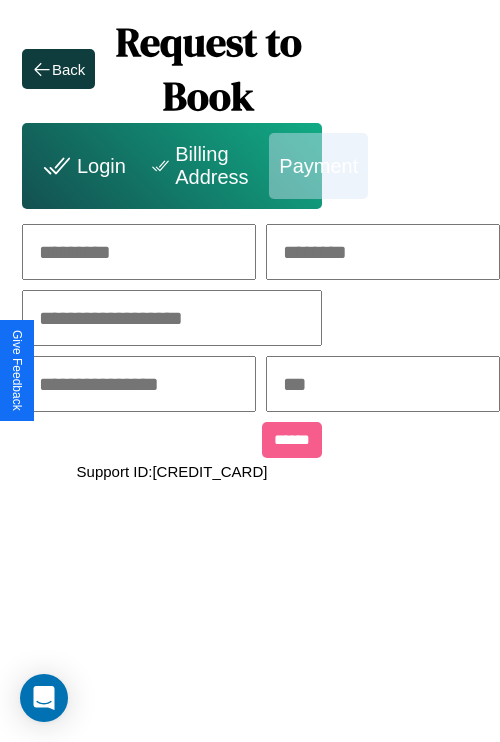 click at bounding box center [139, 252] 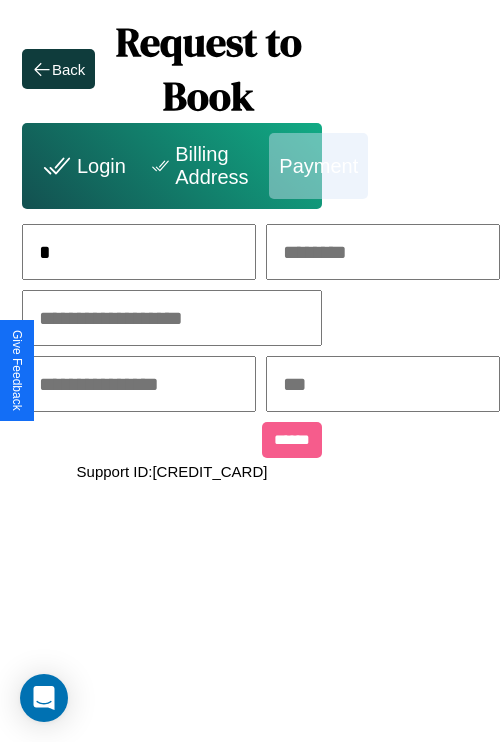 scroll, scrollTop: 0, scrollLeft: 130, axis: horizontal 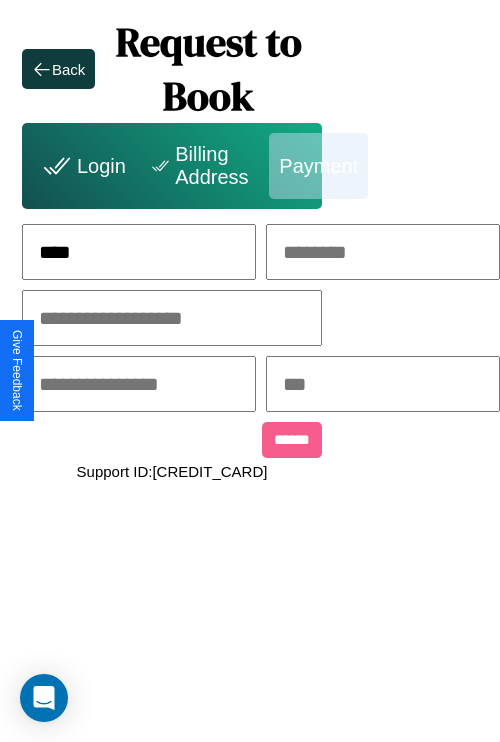 type on "****" 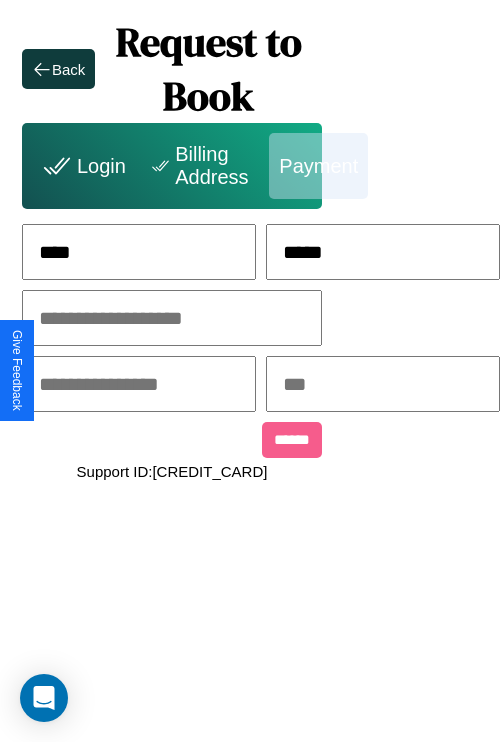 type on "*****" 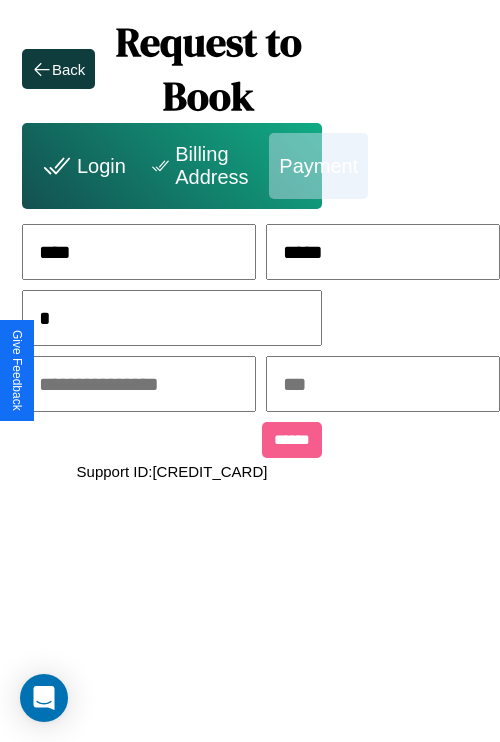 scroll, scrollTop: 0, scrollLeft: 128, axis: horizontal 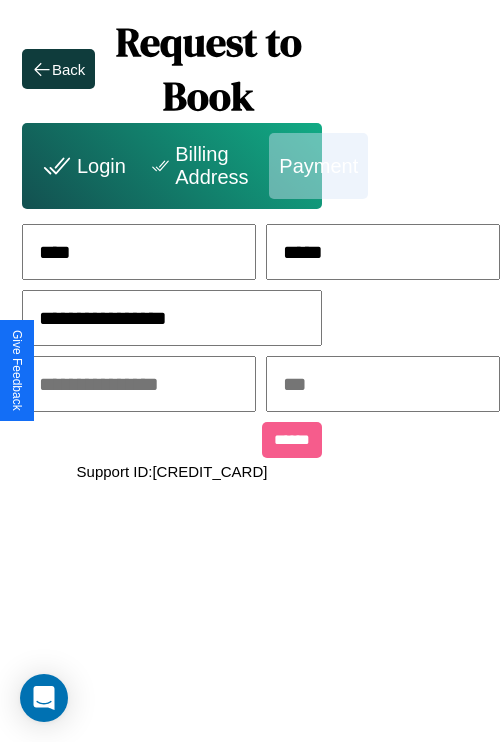 type on "**********" 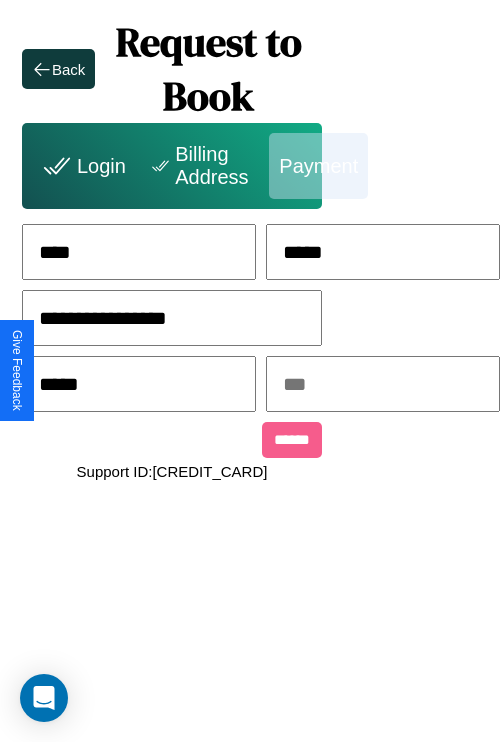 type on "*****" 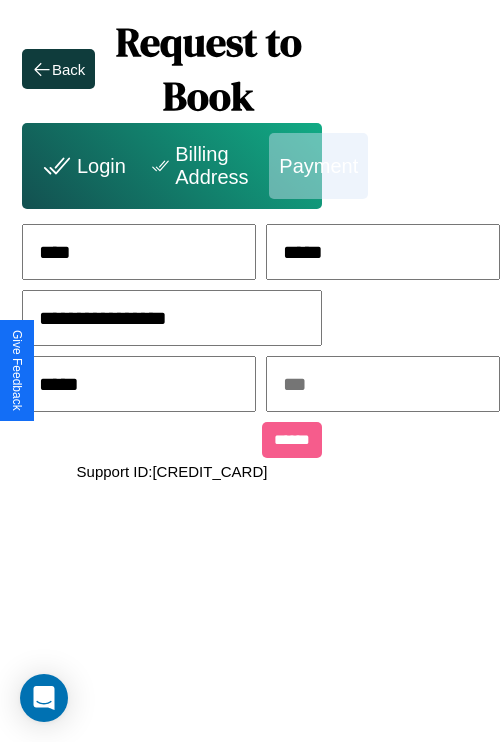 click at bounding box center (383, 384) 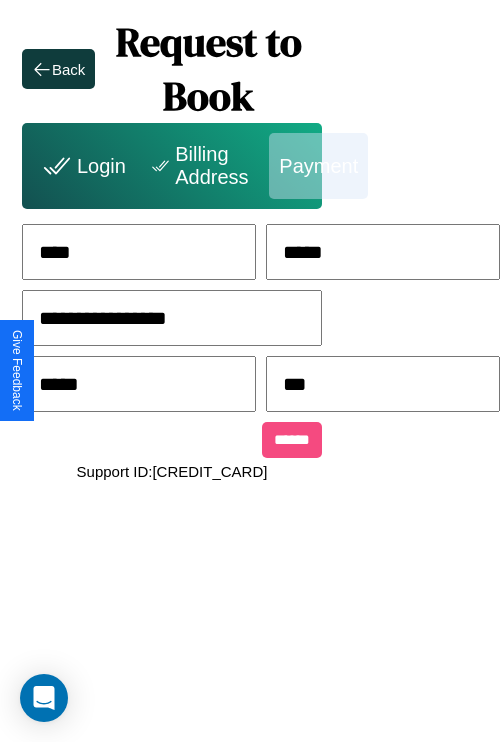 type on "***" 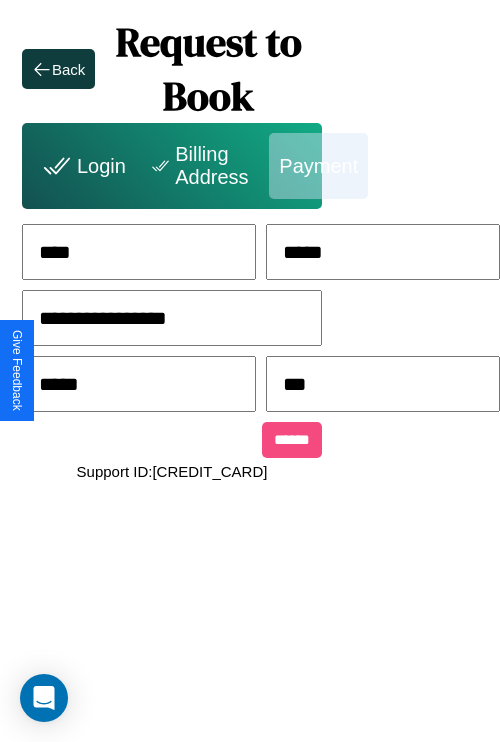 click on "******" at bounding box center (292, 440) 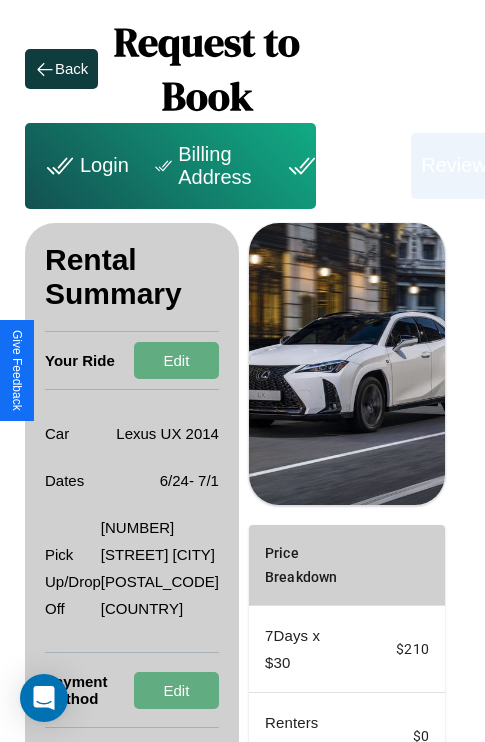 scroll, scrollTop: 301, scrollLeft: 72, axis: both 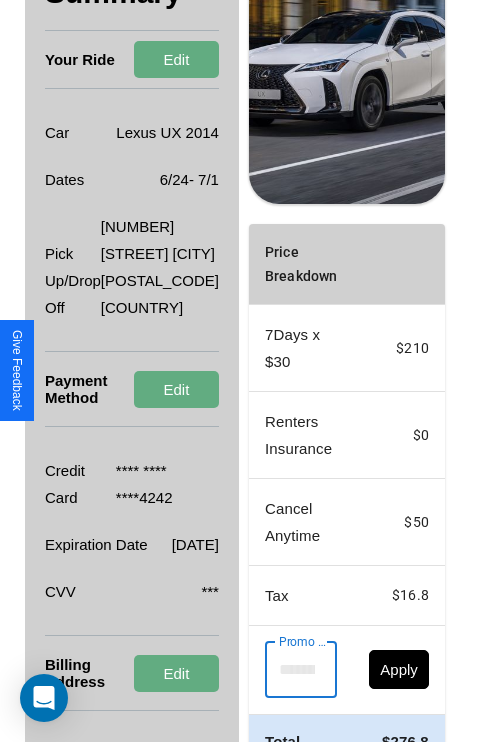 click on "Promo Code" at bounding box center [290, 670] 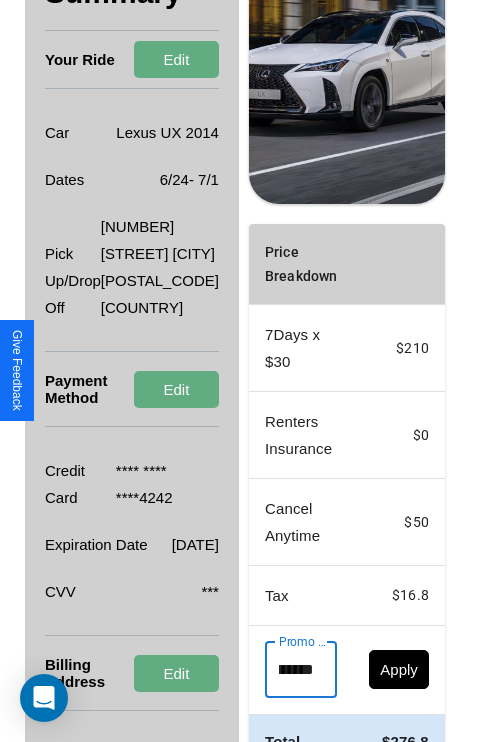 scroll, scrollTop: 0, scrollLeft: 50, axis: horizontal 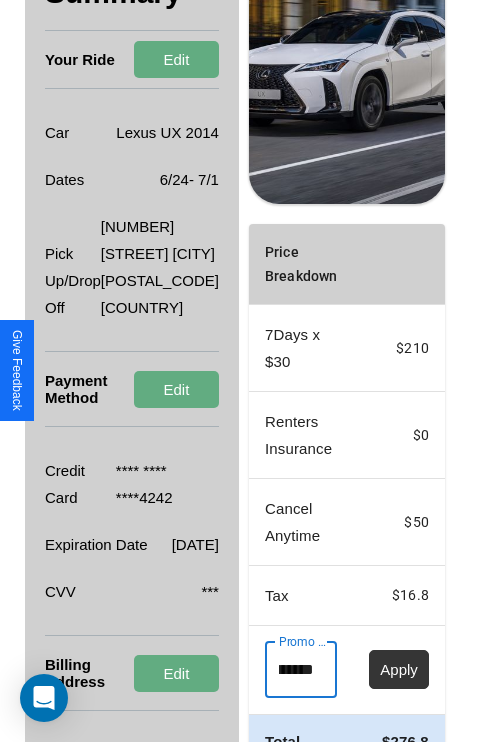 type on "********" 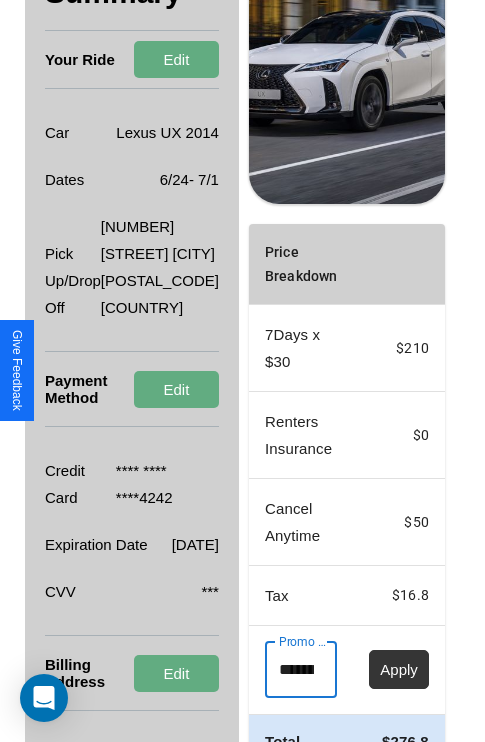 click on "Apply" at bounding box center [399, 669] 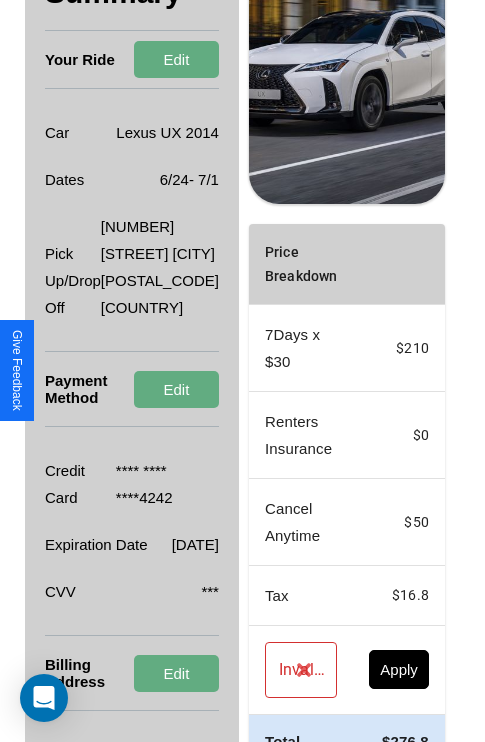 scroll, scrollTop: 0, scrollLeft: 72, axis: horizontal 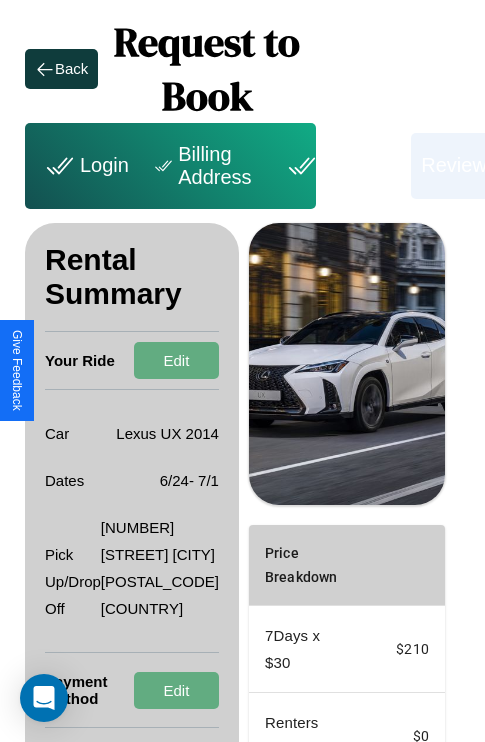 click on "Payment" at bounding box center [341, 166] 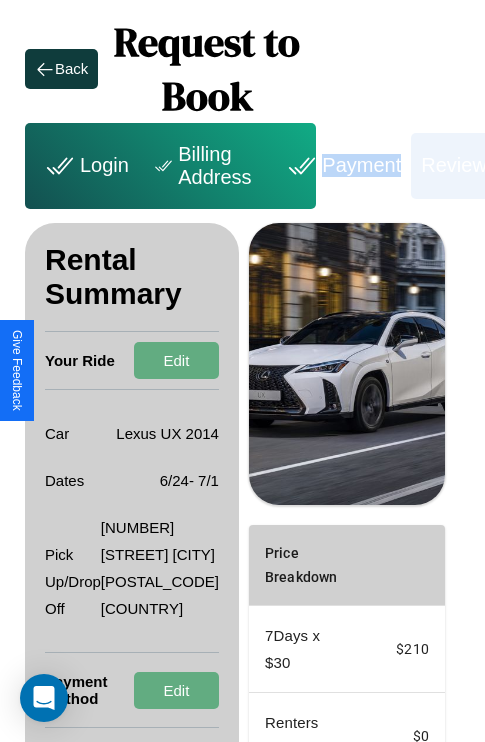 click on "Payment" at bounding box center [341, 166] 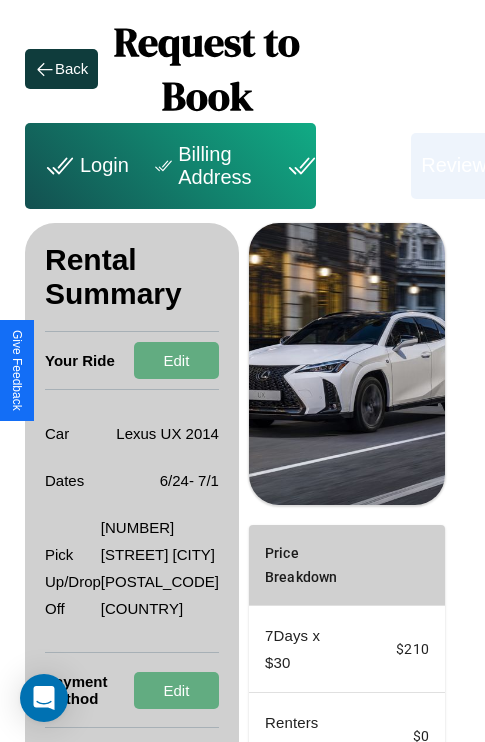 click on "Payment" at bounding box center [341, 166] 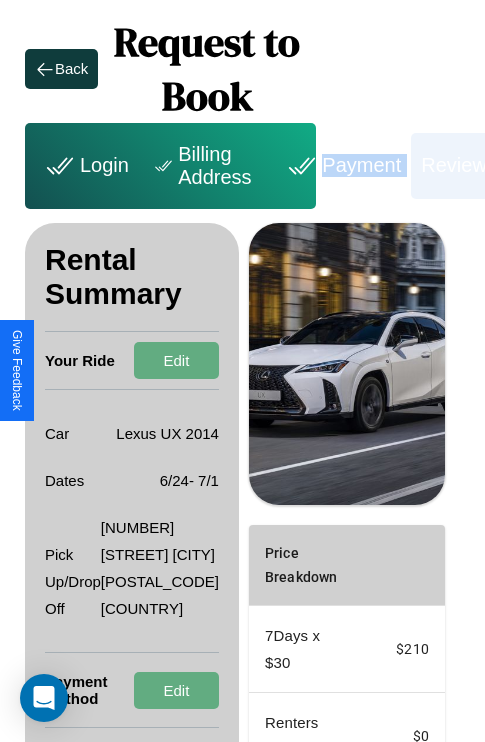 click on "Payment" at bounding box center (341, 166) 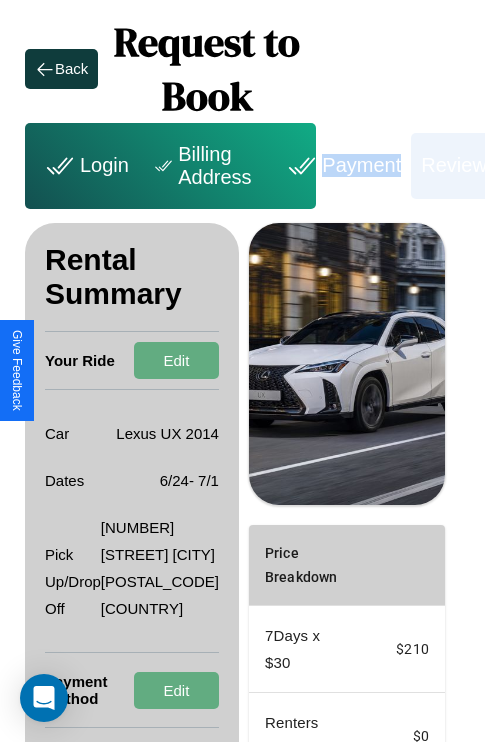 click on "Payment" at bounding box center (341, 166) 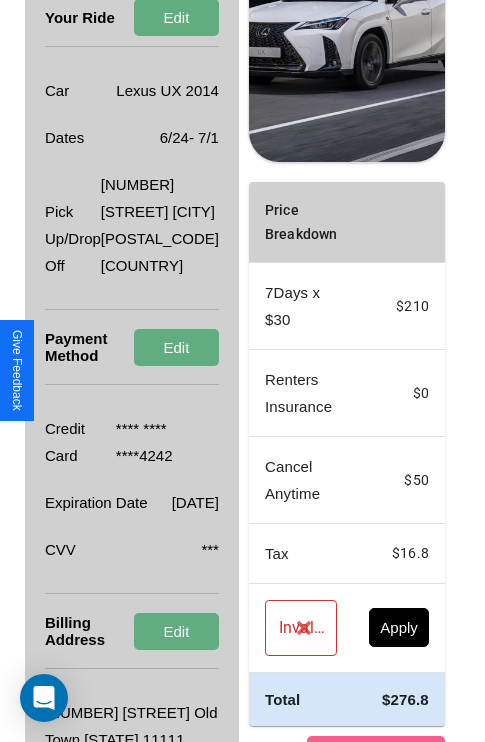 scroll, scrollTop: 455, scrollLeft: 72, axis: both 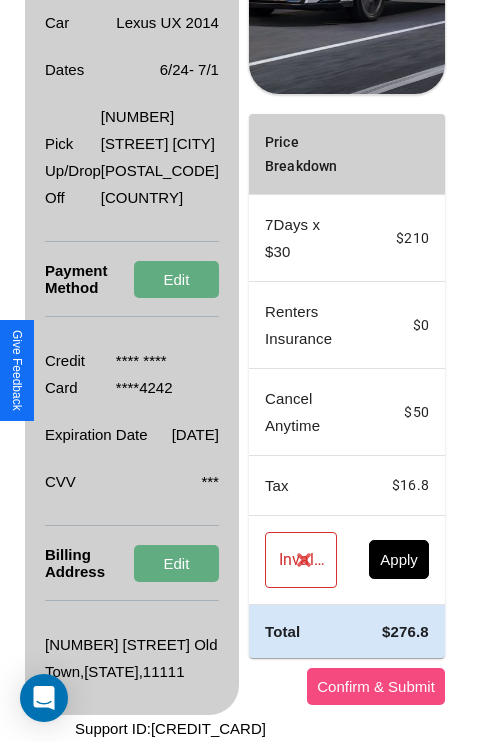 click on "Confirm & Submit" at bounding box center [376, 686] 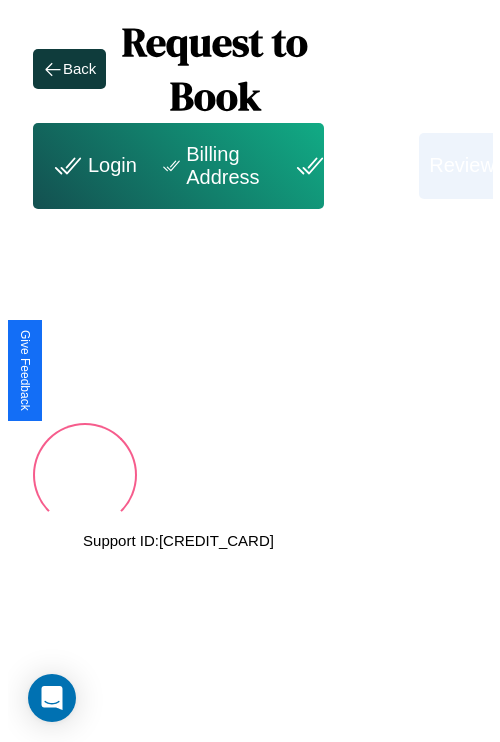 scroll, scrollTop: 0, scrollLeft: 72, axis: horizontal 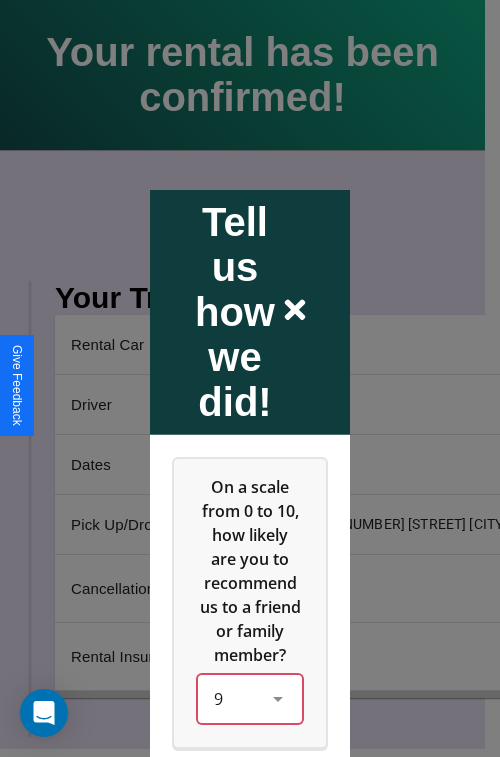 click on "9" at bounding box center [250, 698] 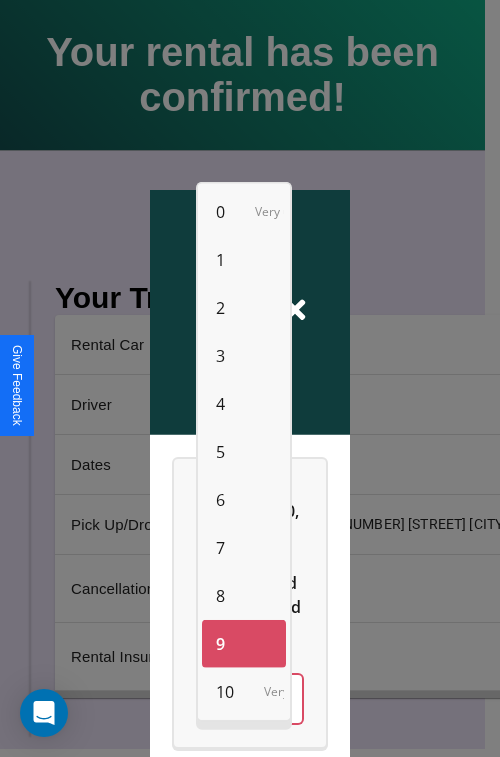 click on "0" at bounding box center (220, 212) 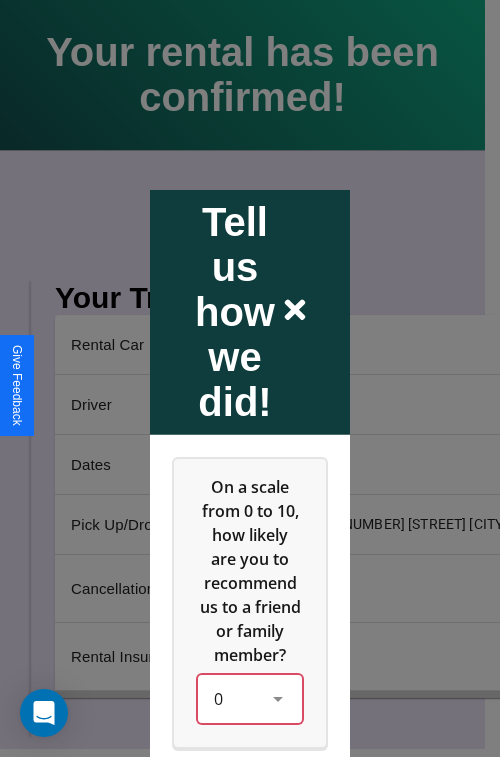 scroll, scrollTop: 334, scrollLeft: 0, axis: vertical 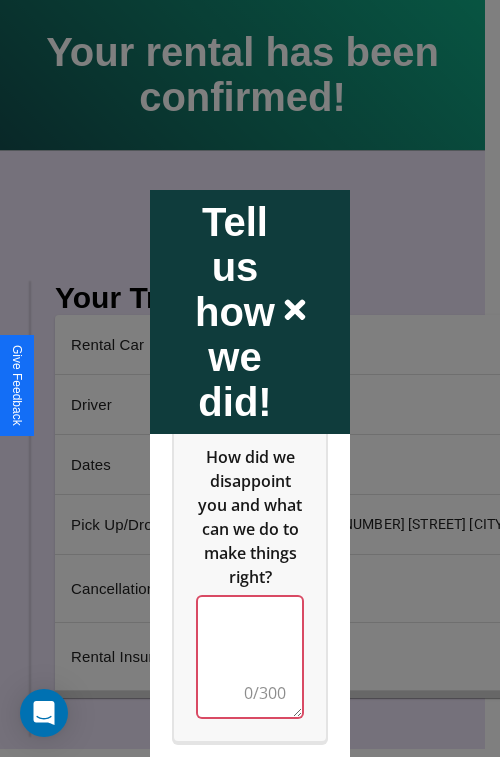 click at bounding box center [250, 656] 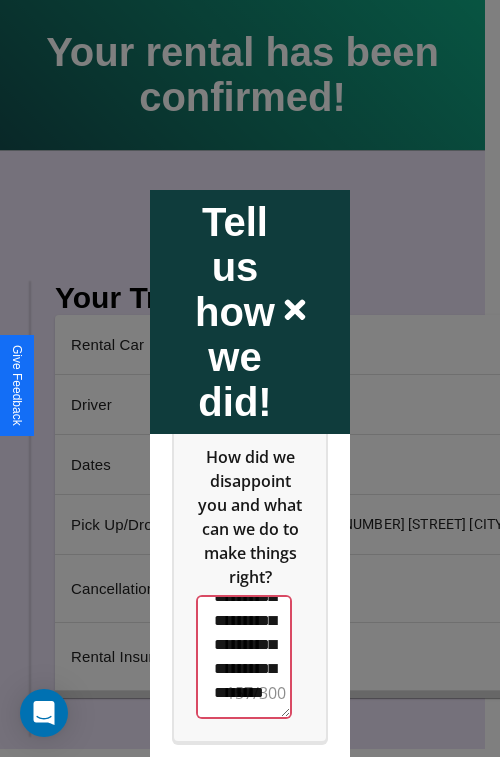 scroll, scrollTop: 660, scrollLeft: 0, axis: vertical 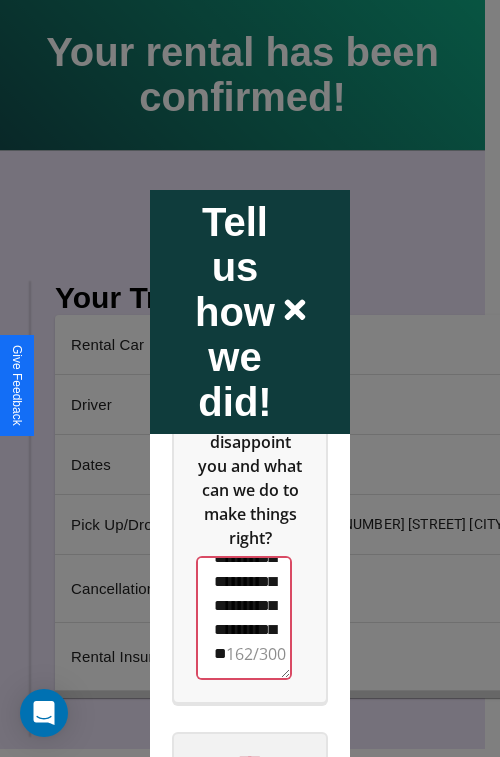 type on "**********" 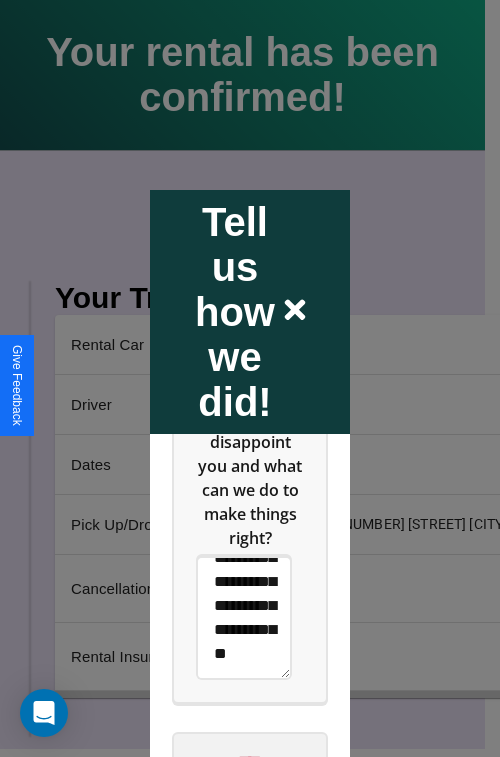 click on "****" at bounding box center (250, 761) 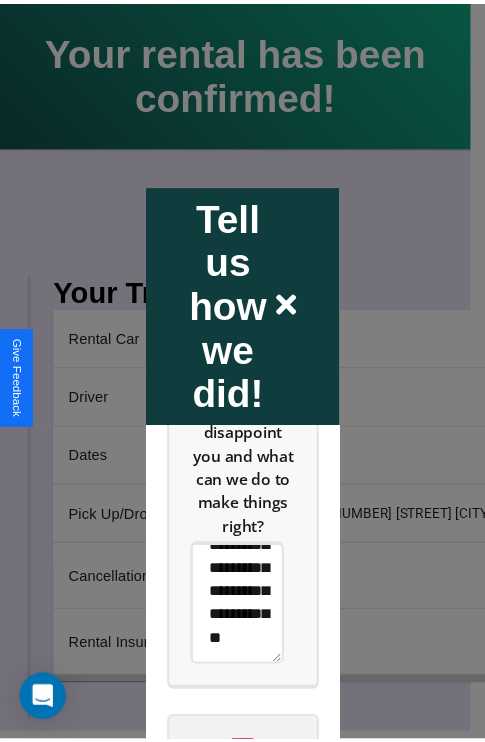 scroll, scrollTop: 0, scrollLeft: 0, axis: both 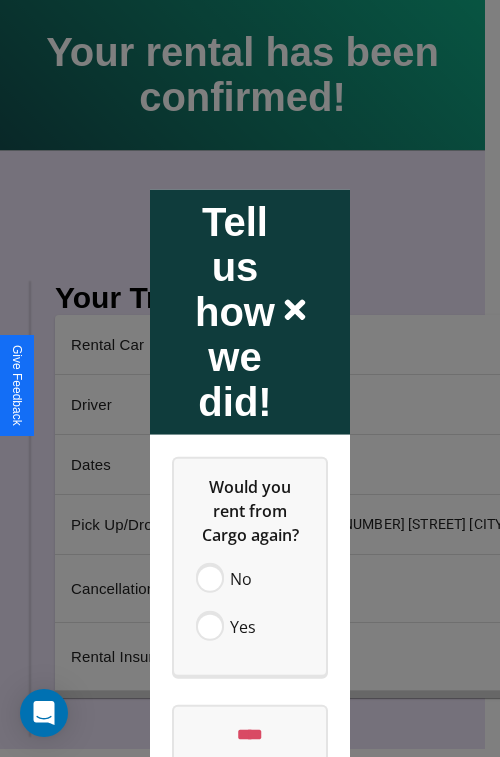click at bounding box center (250, 378) 